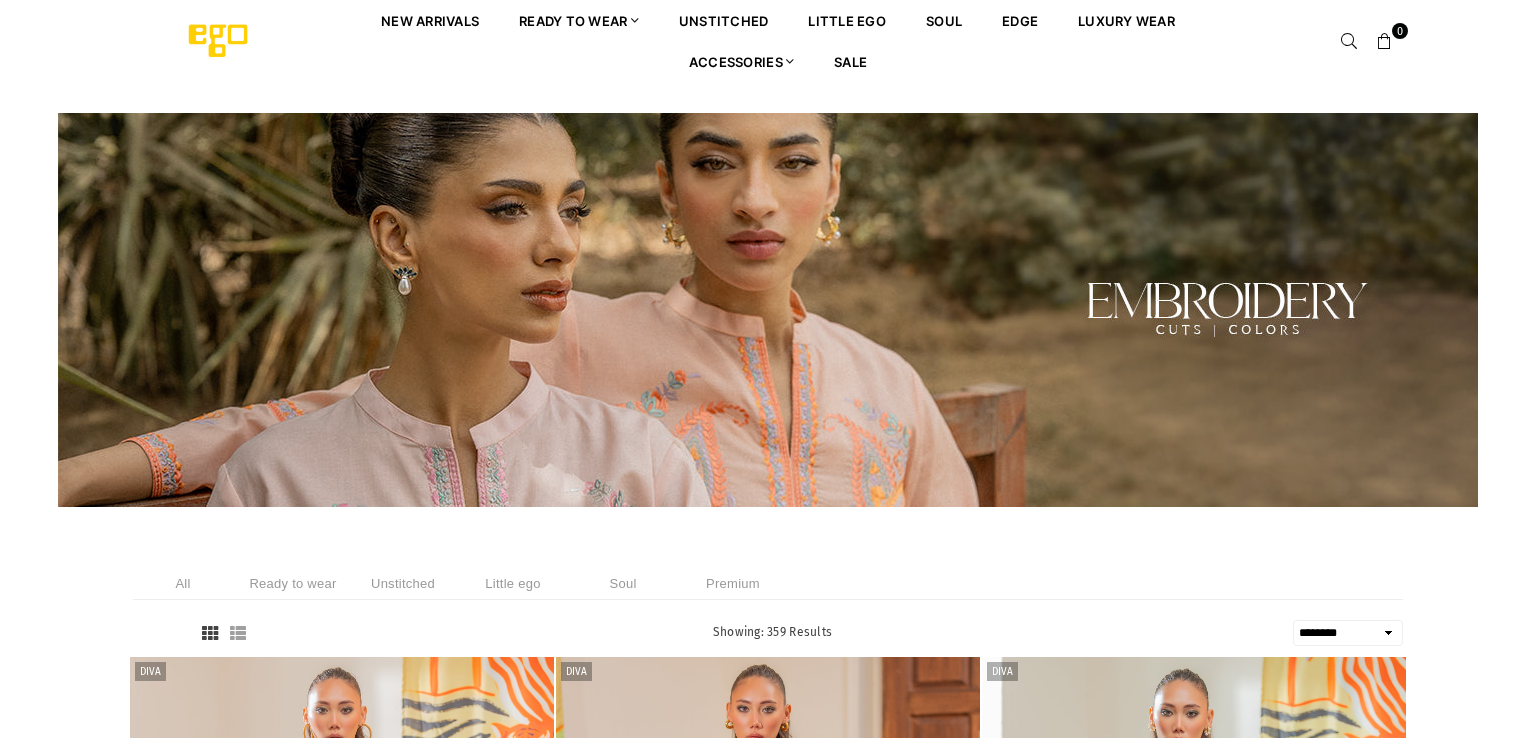 select on "******" 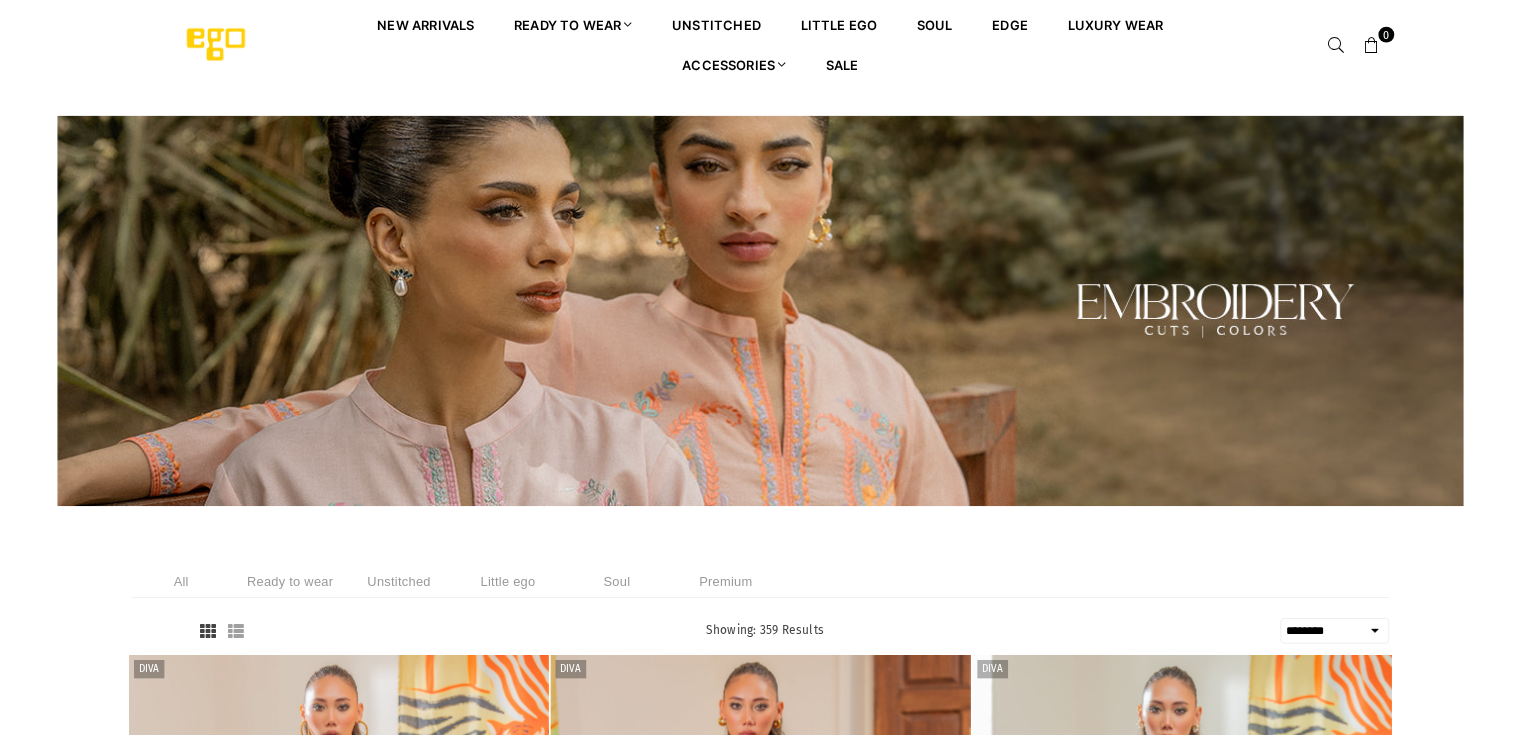 scroll, scrollTop: 0, scrollLeft: 0, axis: both 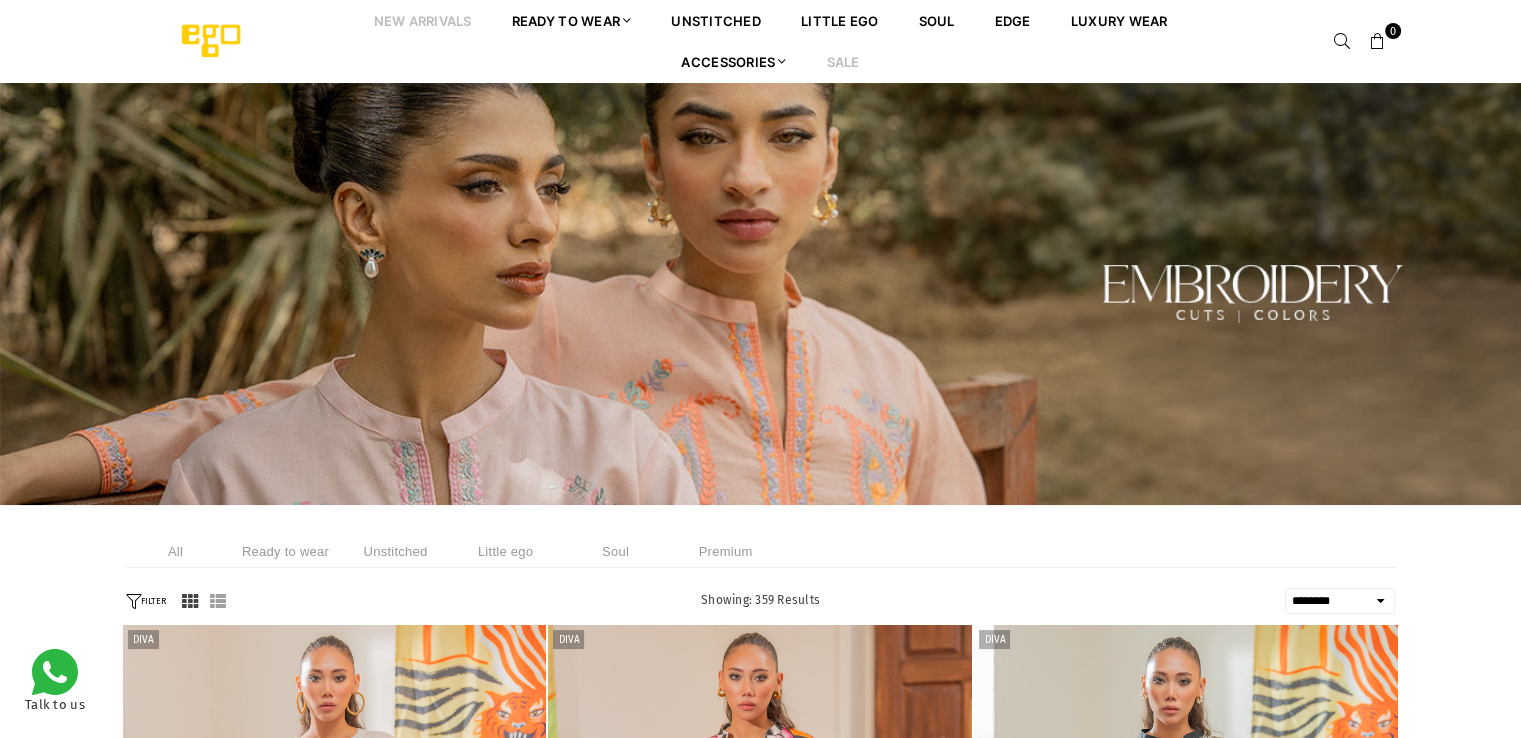 click on "Sale" at bounding box center (843, 61) 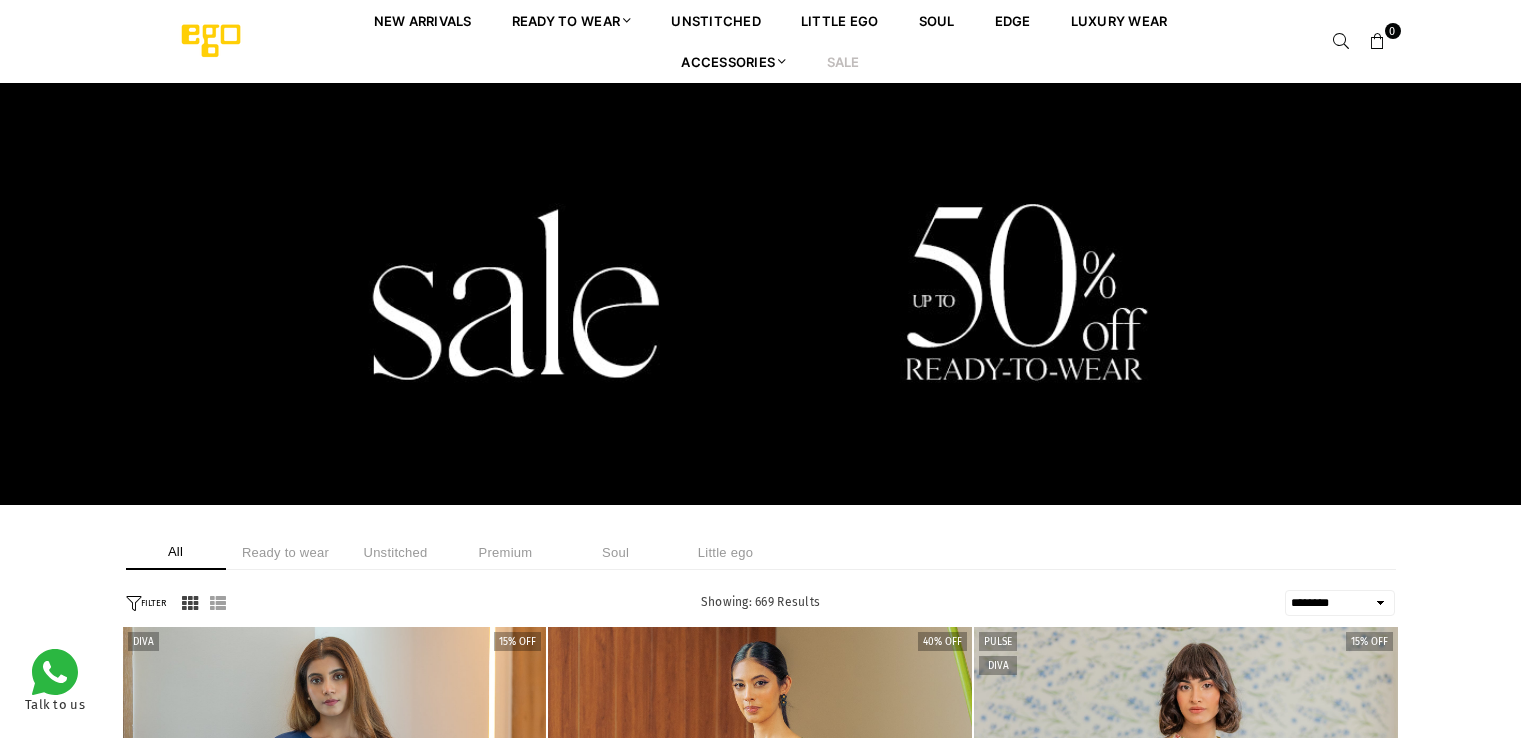 select on "******" 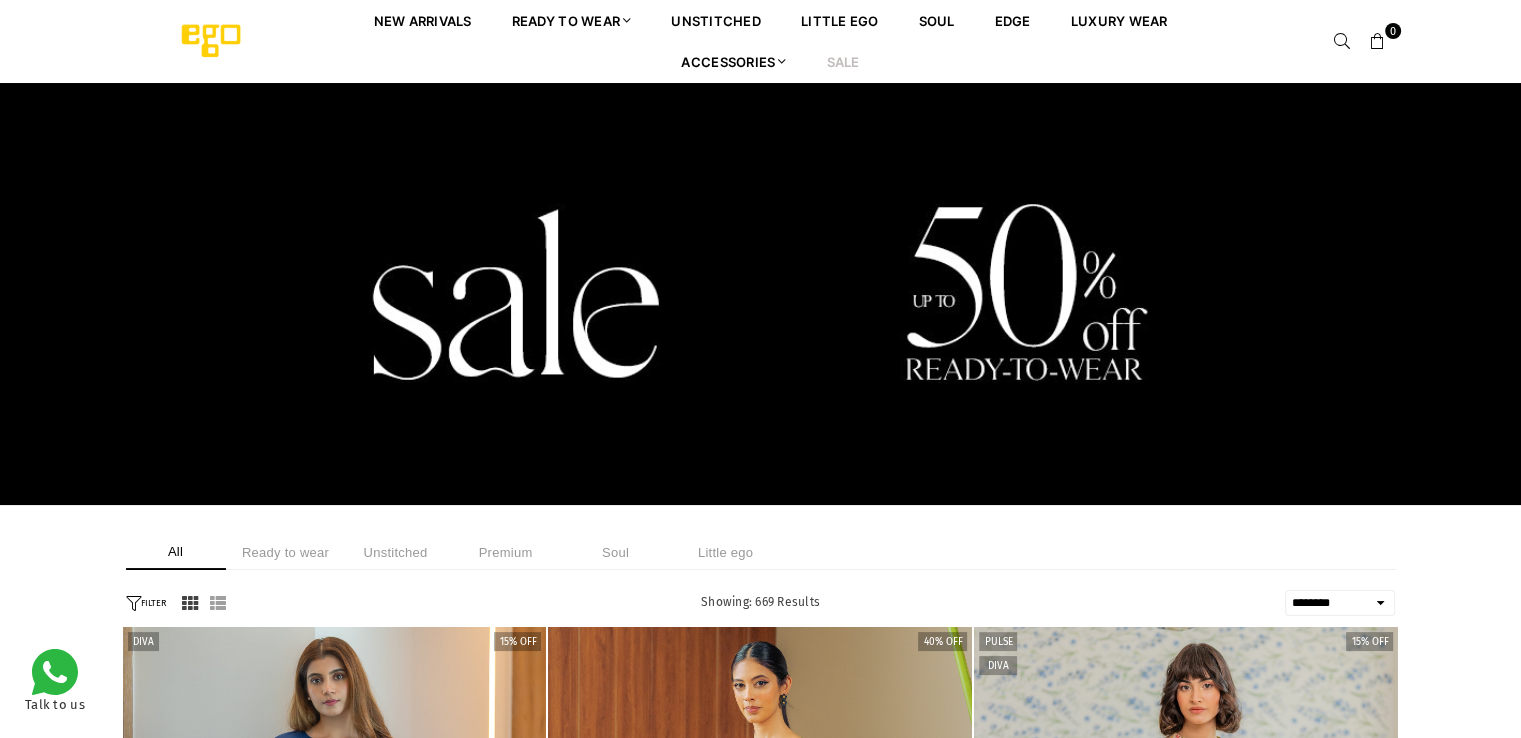 scroll, scrollTop: 0, scrollLeft: 0, axis: both 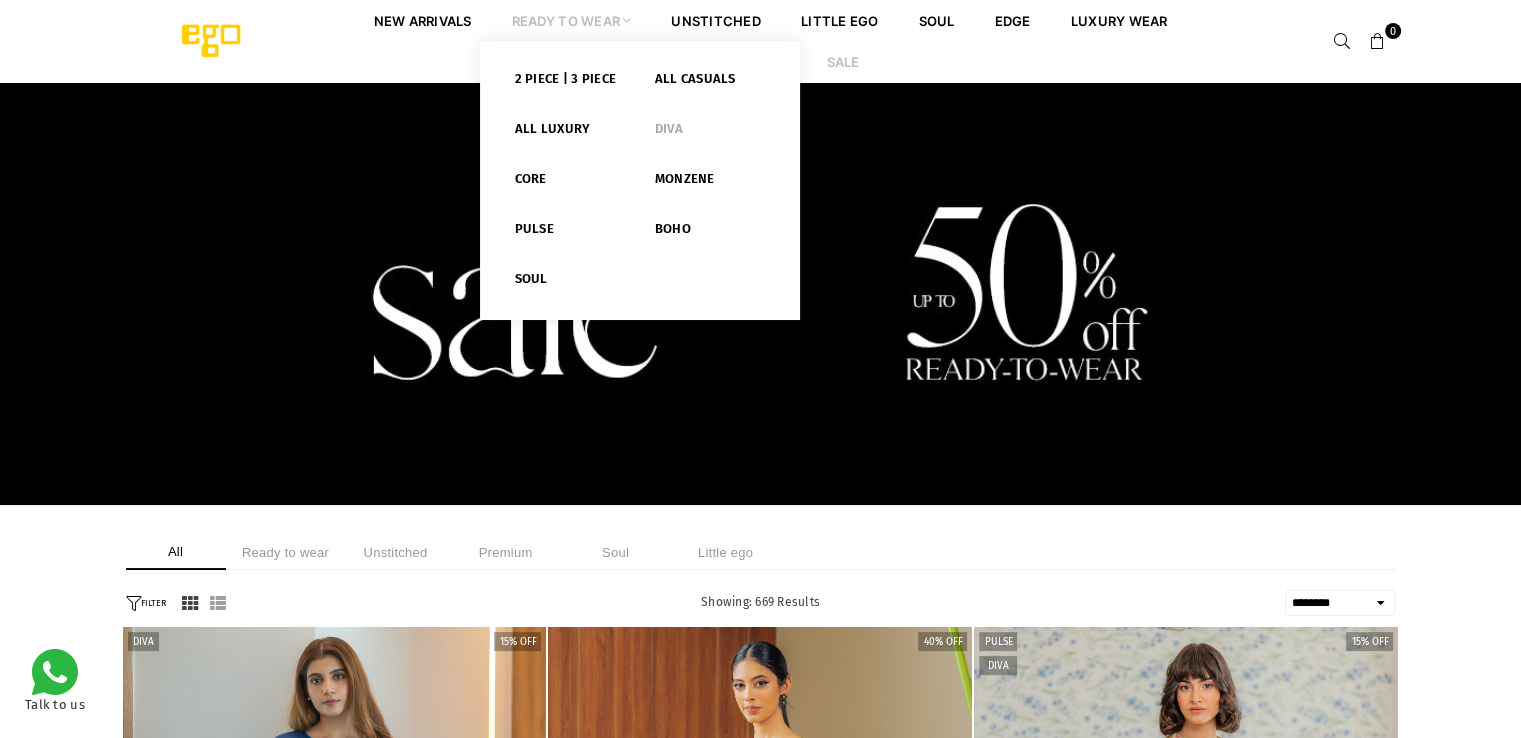 click on "Diva" at bounding box center (710, 133) 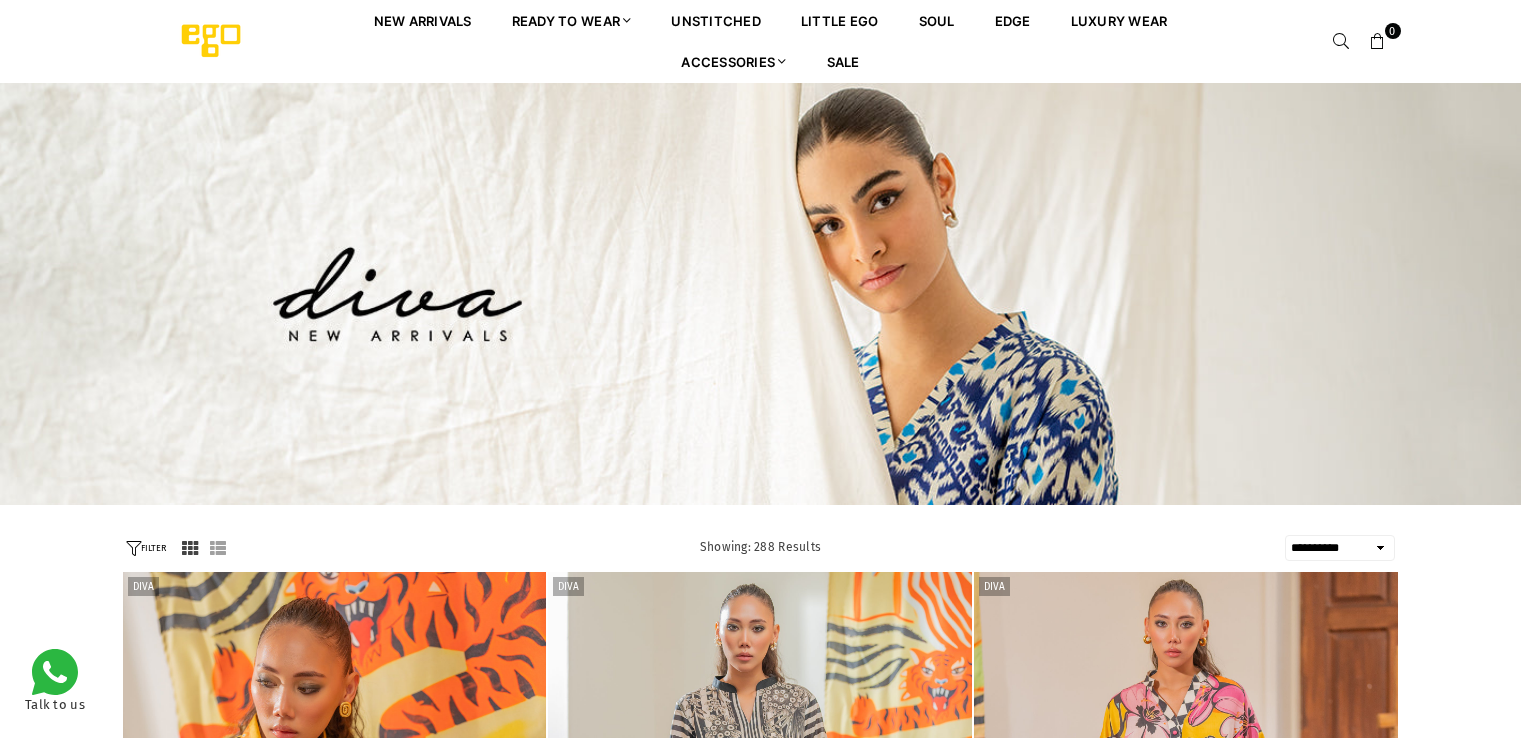 select on "**********" 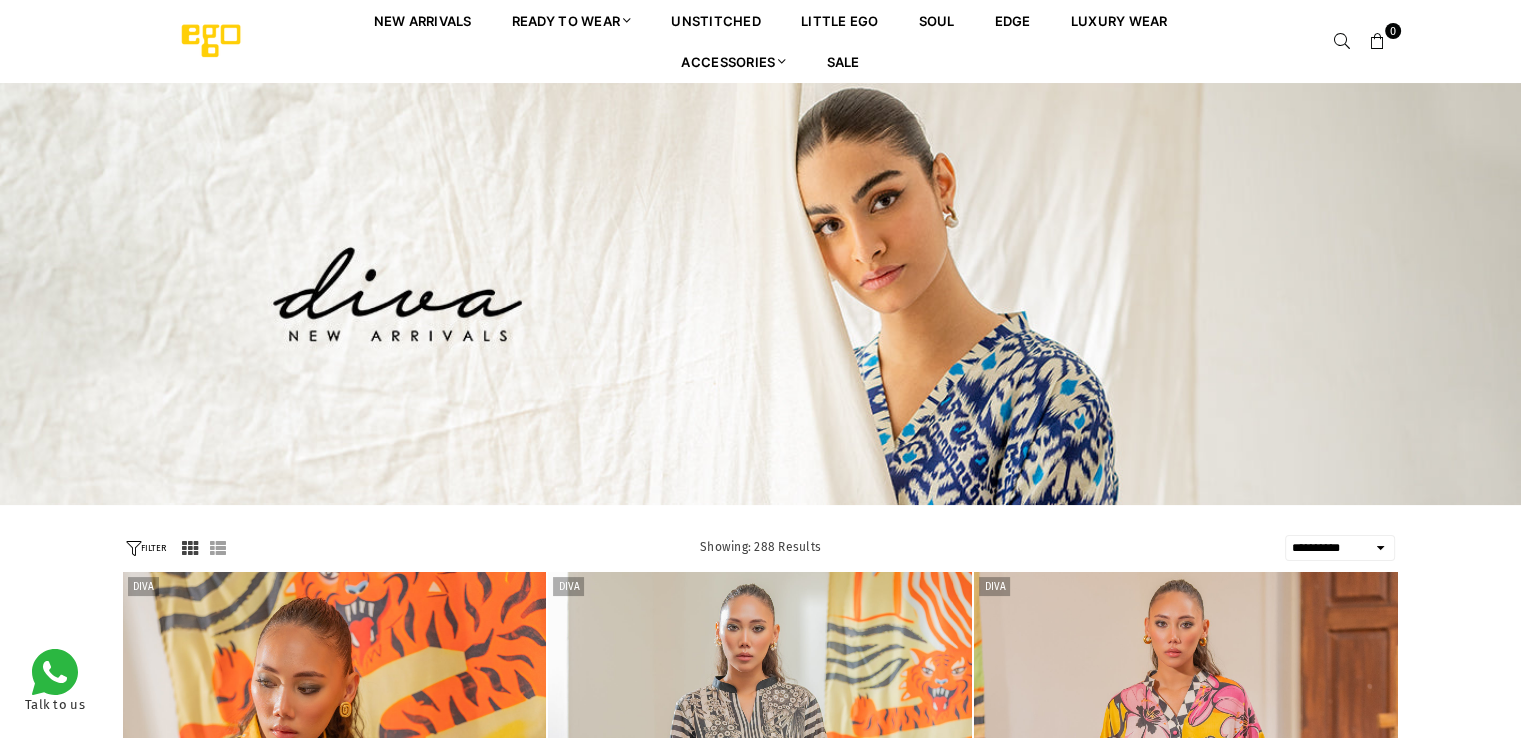 scroll, scrollTop: 0, scrollLeft: 0, axis: both 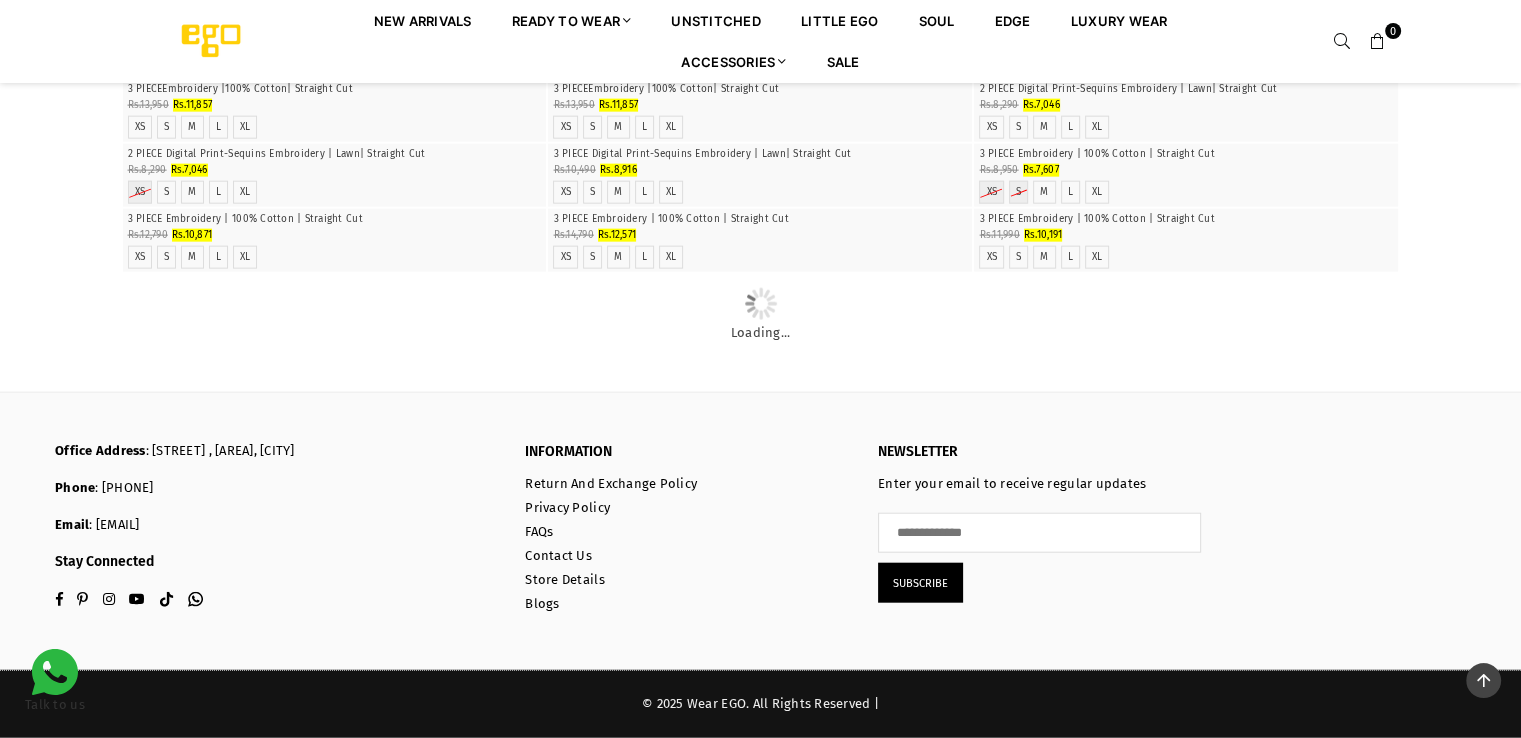 click at bounding box center (335, -181) 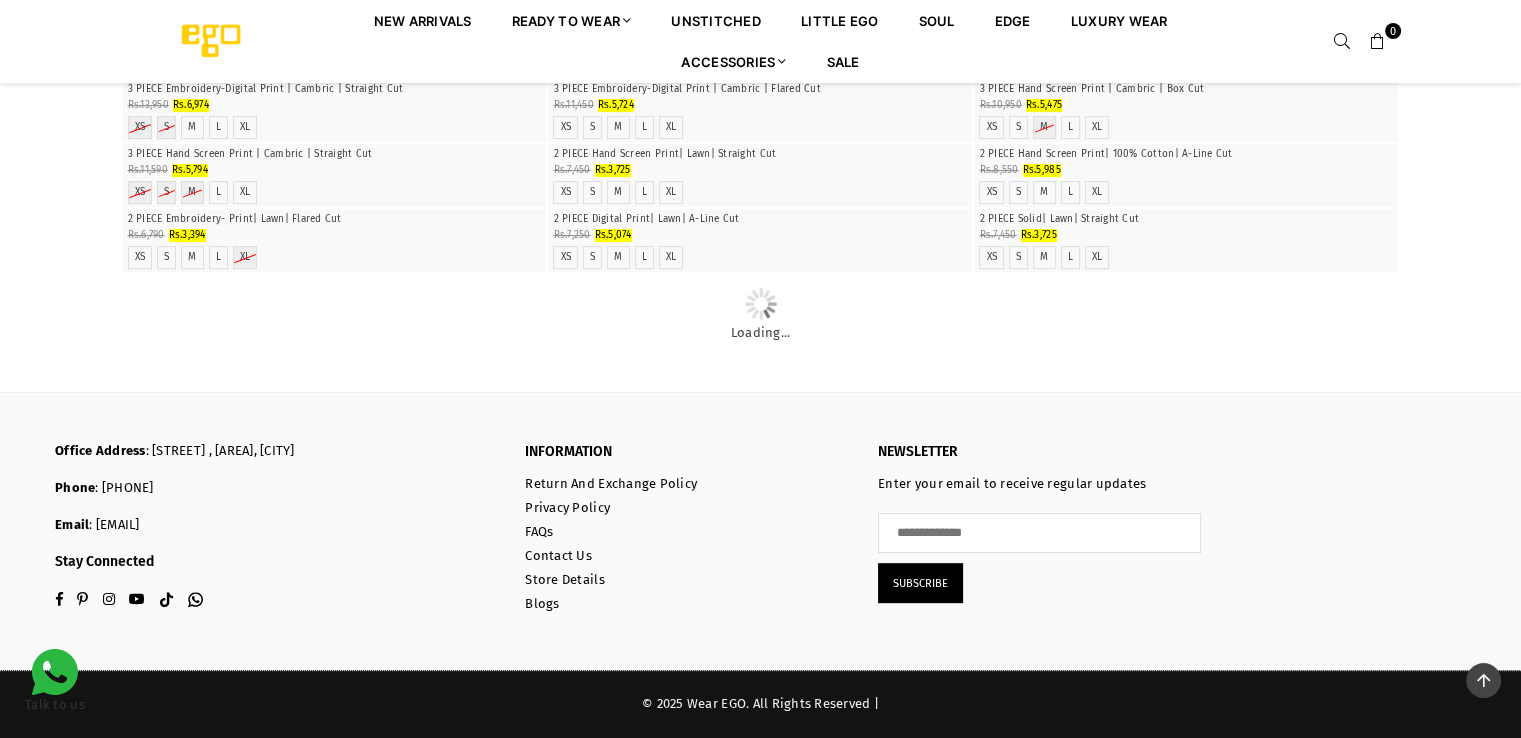 scroll, scrollTop: 56312, scrollLeft: 0, axis: vertical 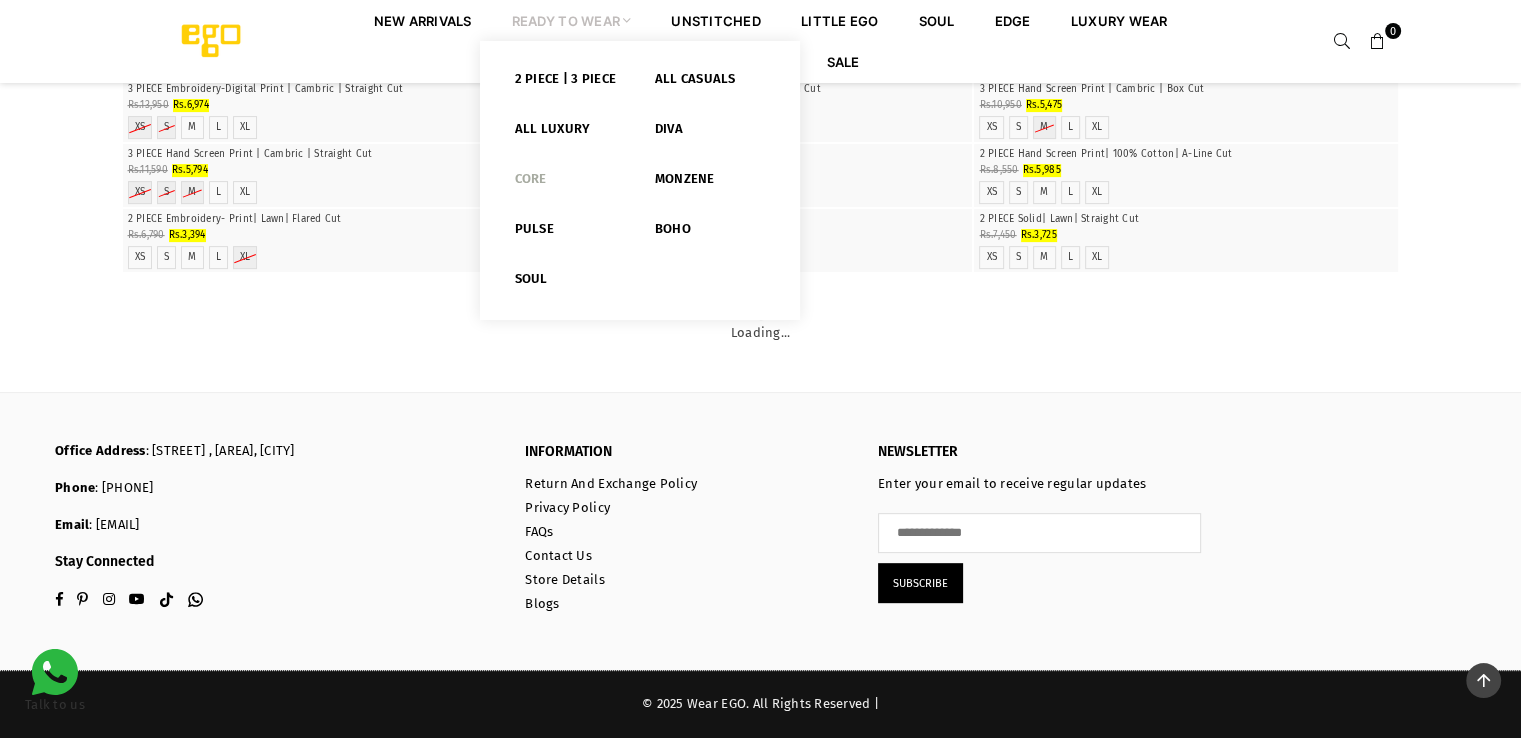 click on "Core" at bounding box center [570, 183] 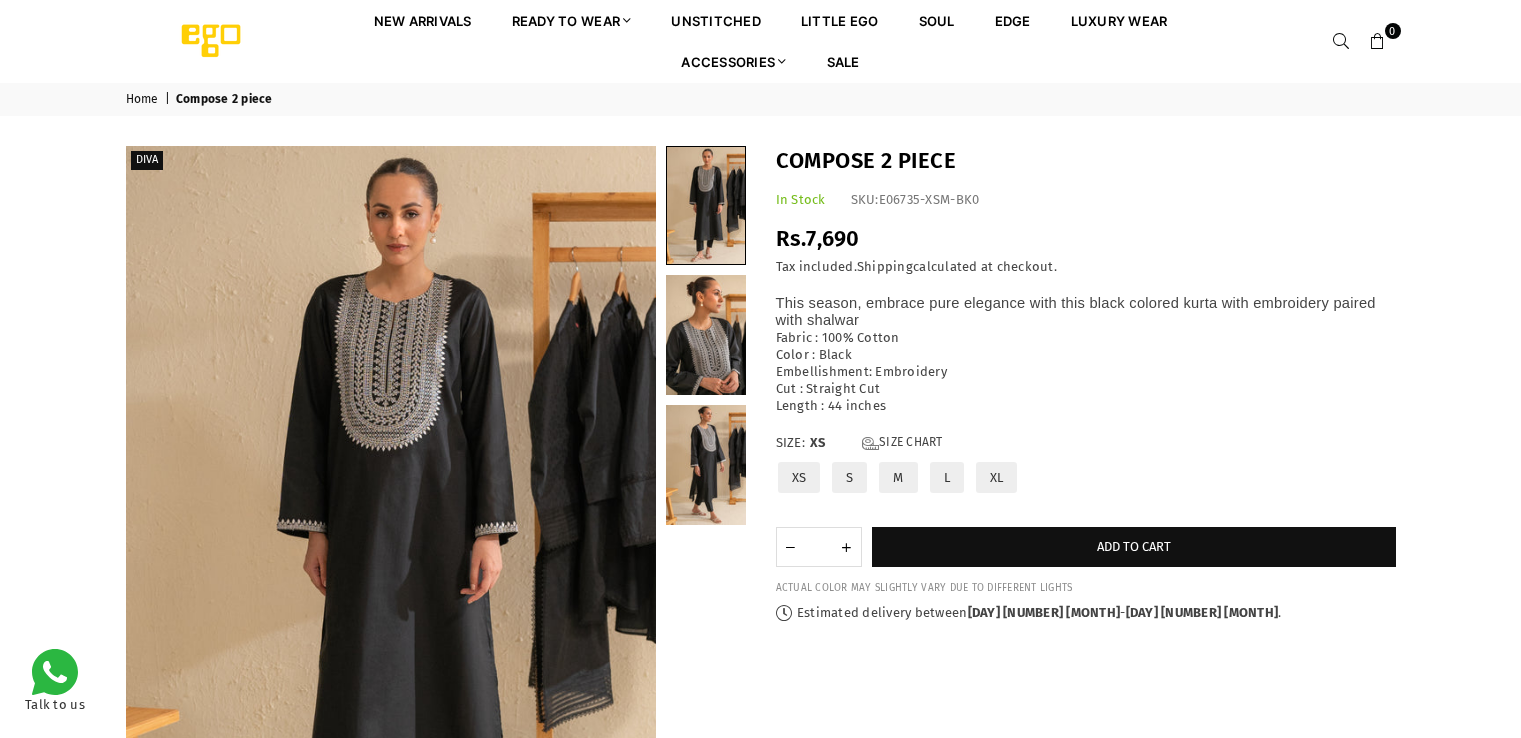 scroll, scrollTop: 0, scrollLeft: 0, axis: both 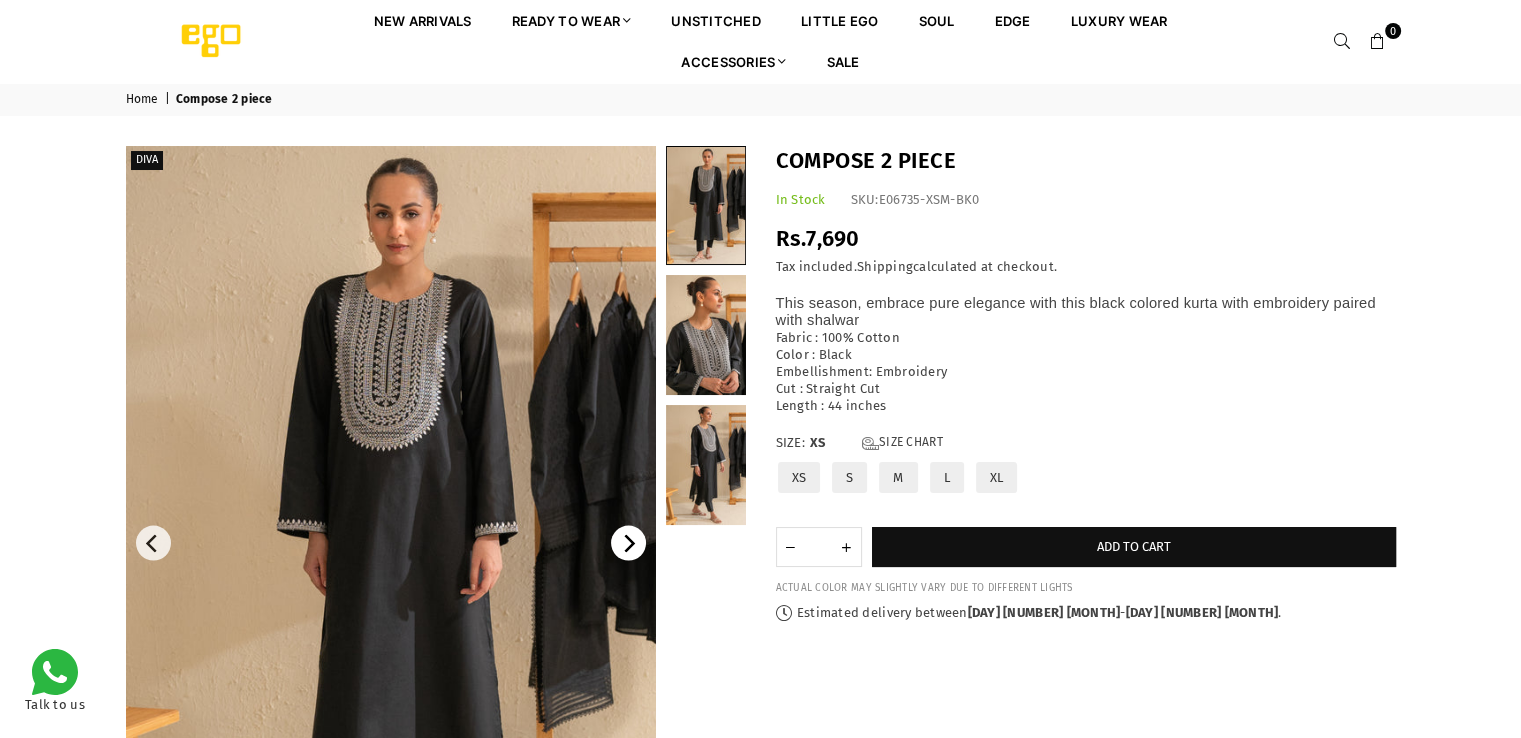 click 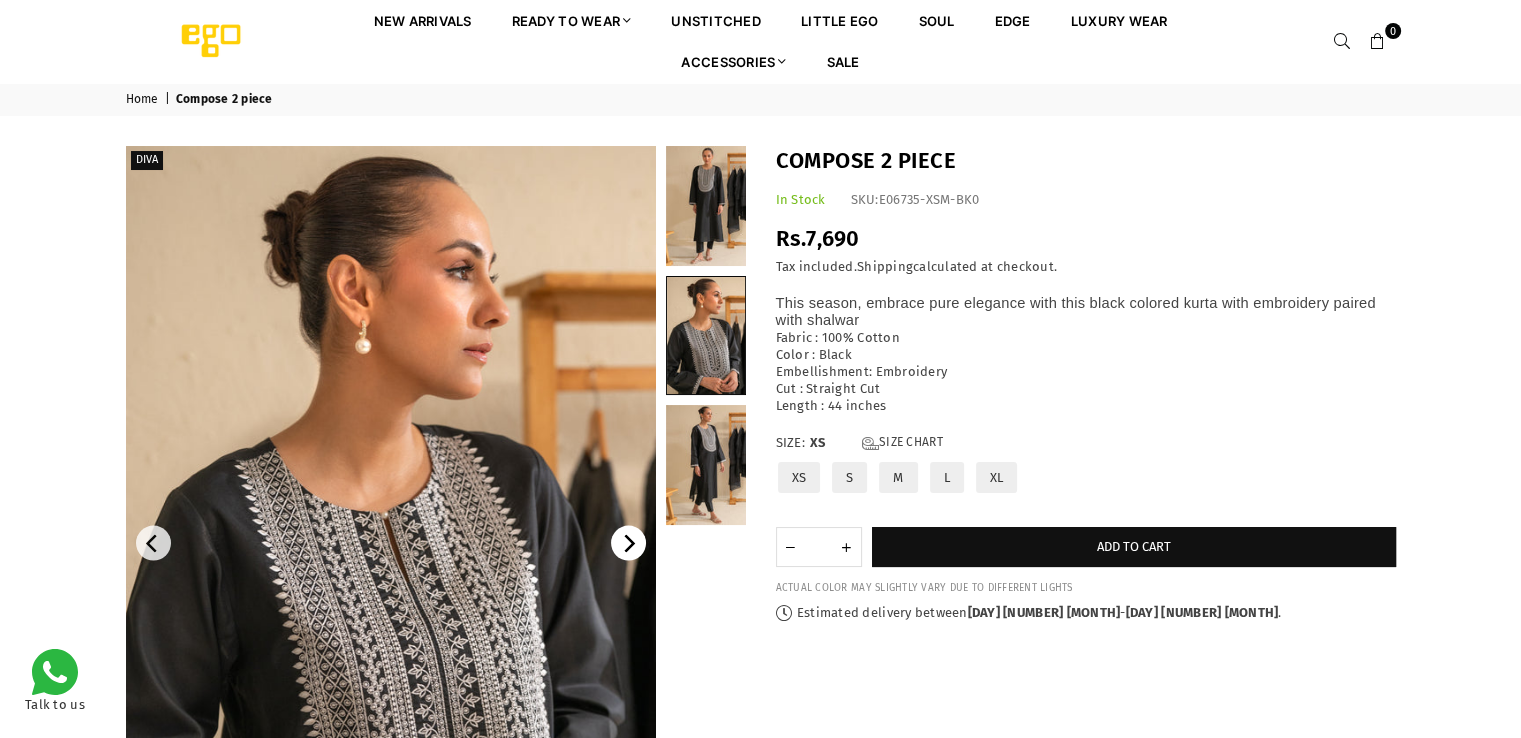 click 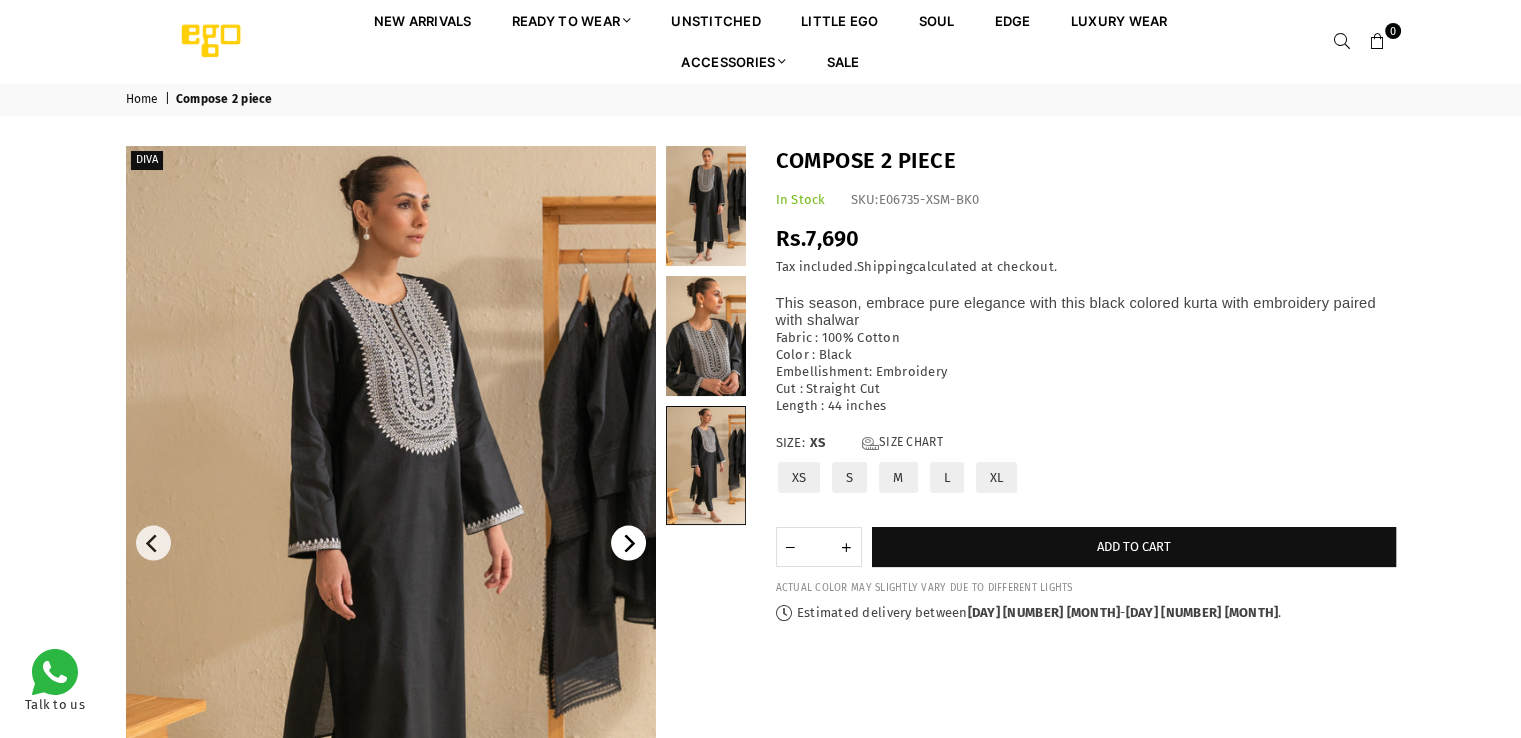 click 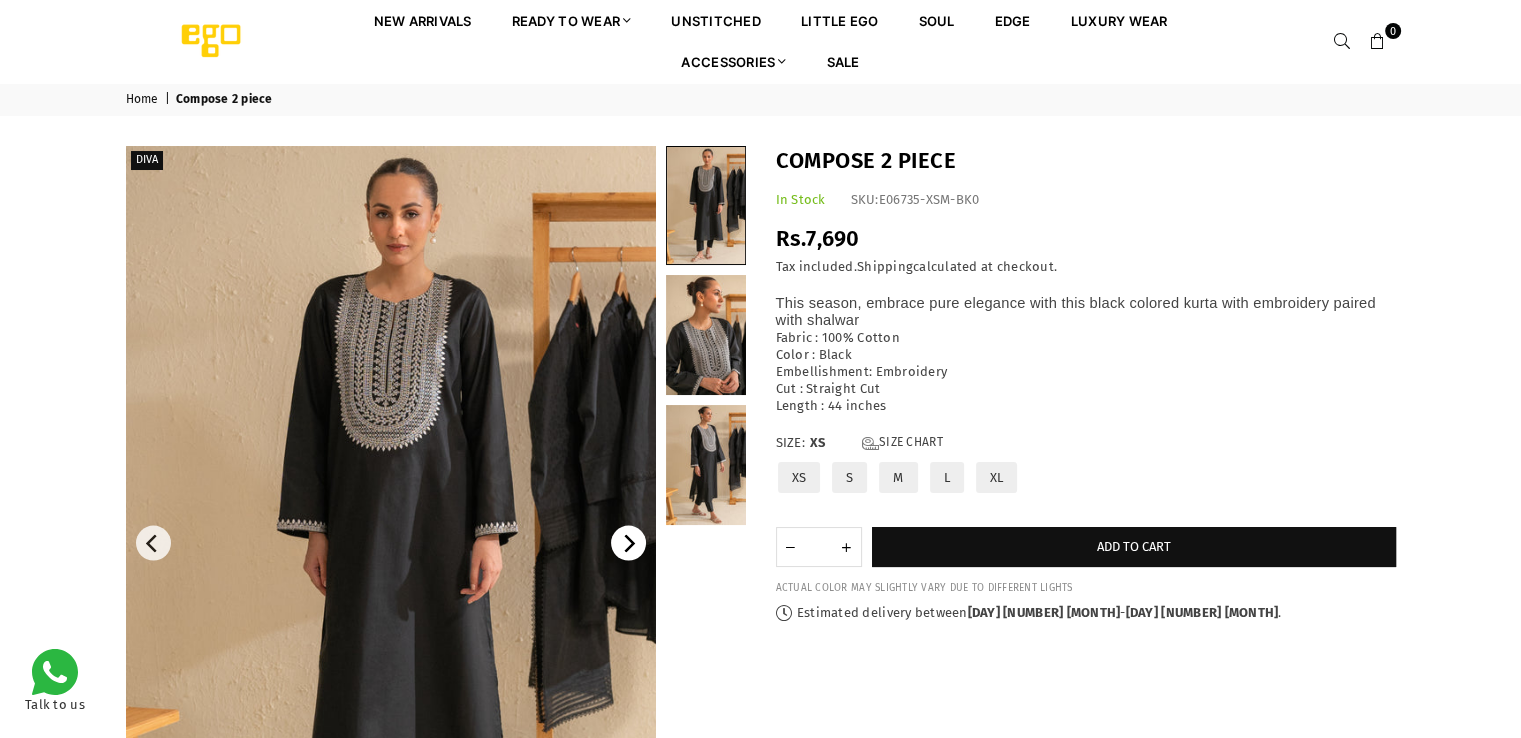 click 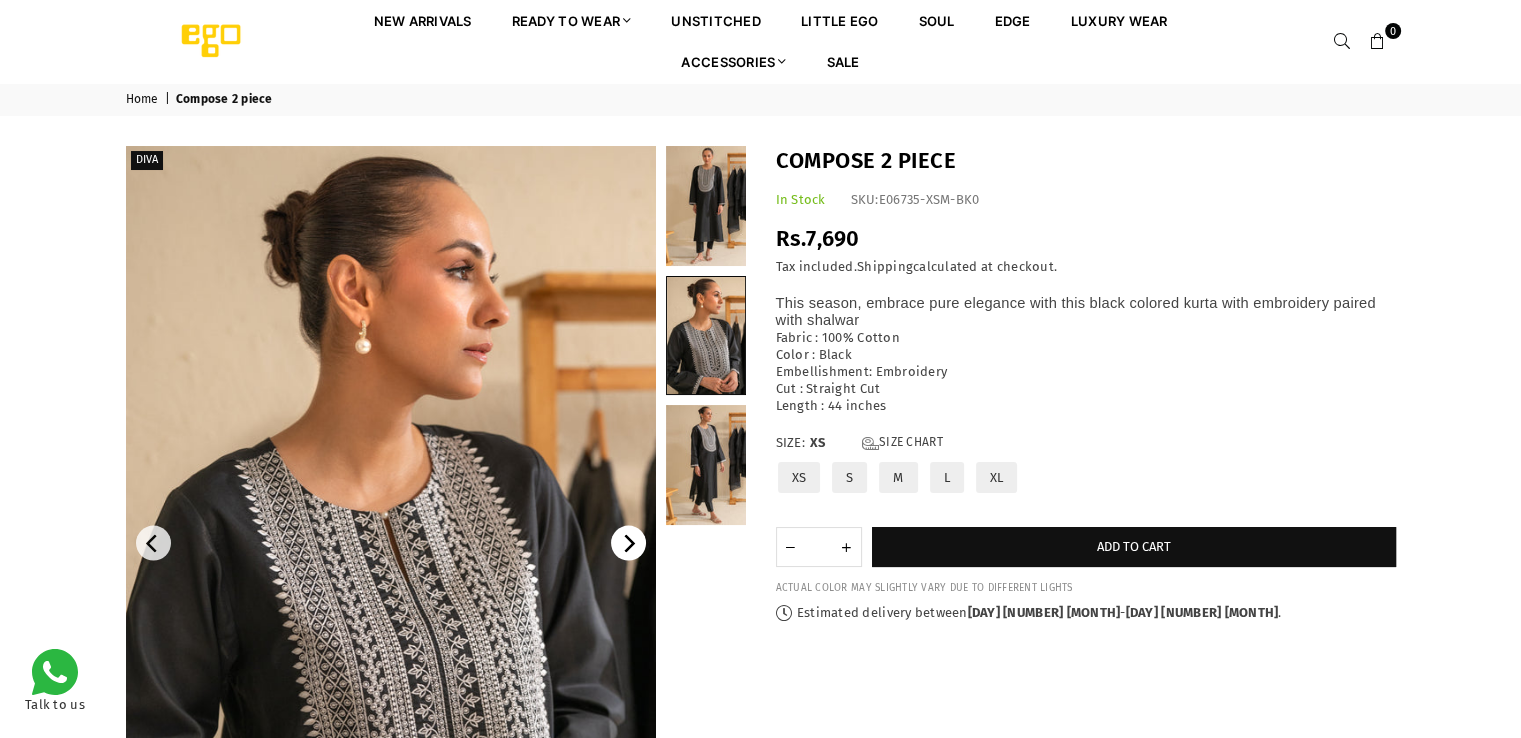 click 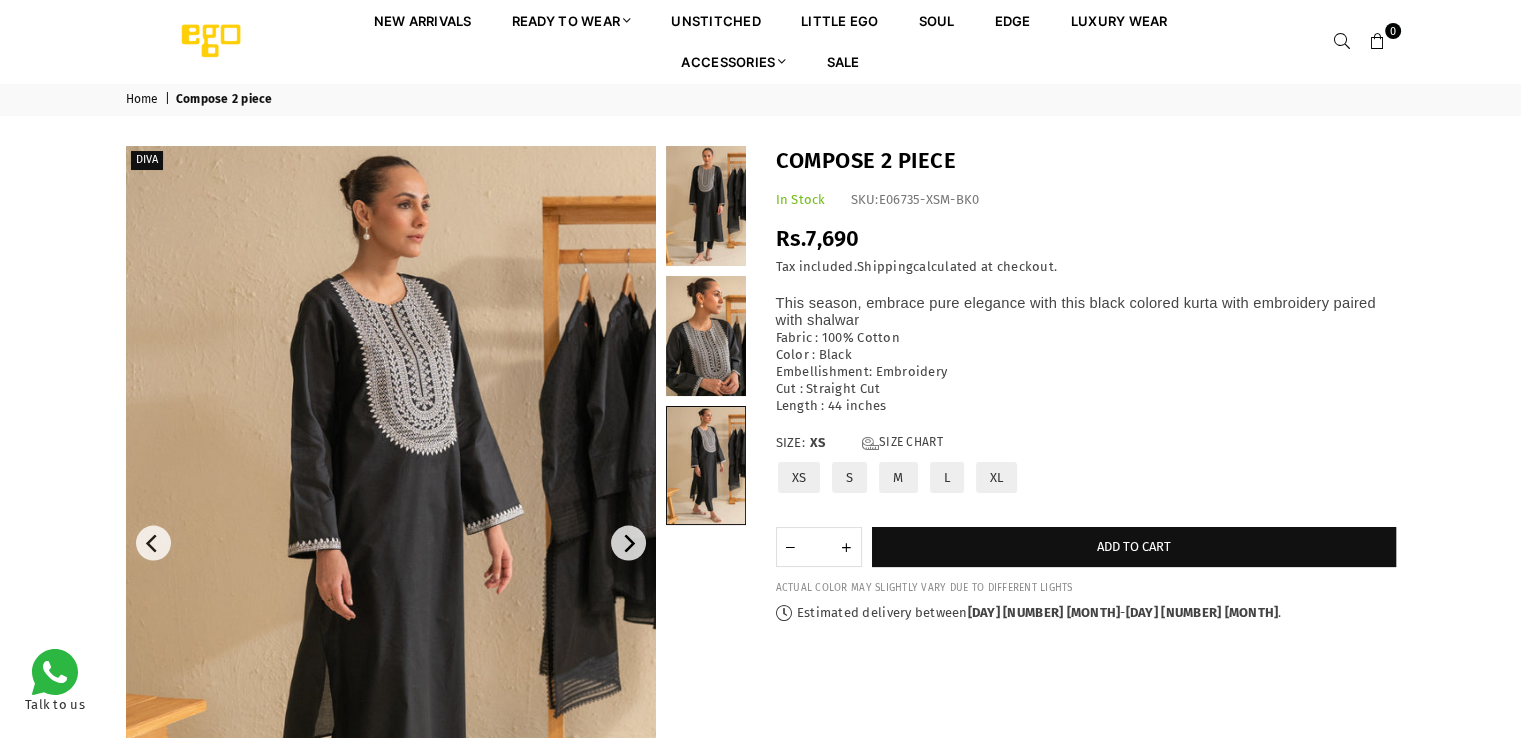 click at bounding box center [391, 543] 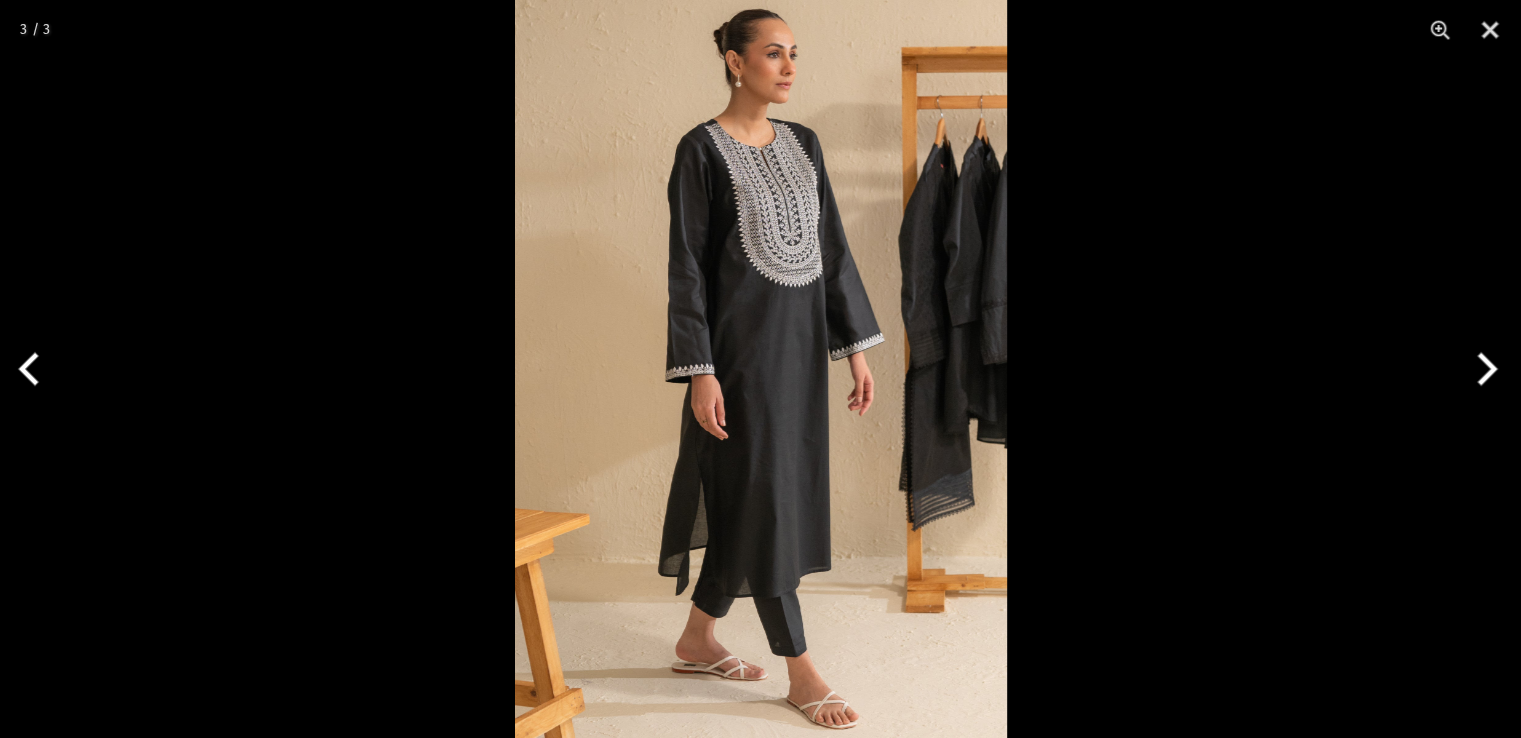 click at bounding box center [761, 369] 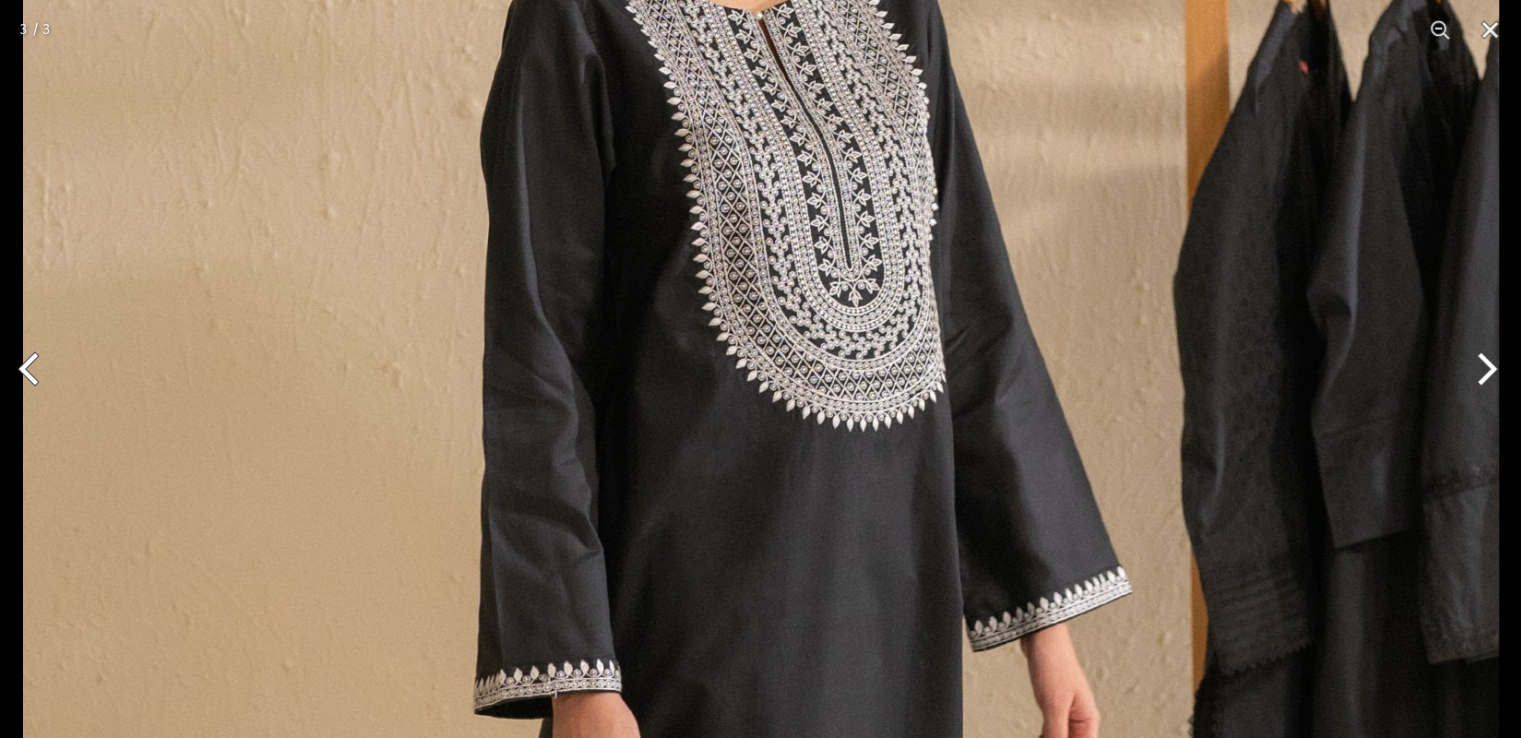 click at bounding box center [1483, 369] 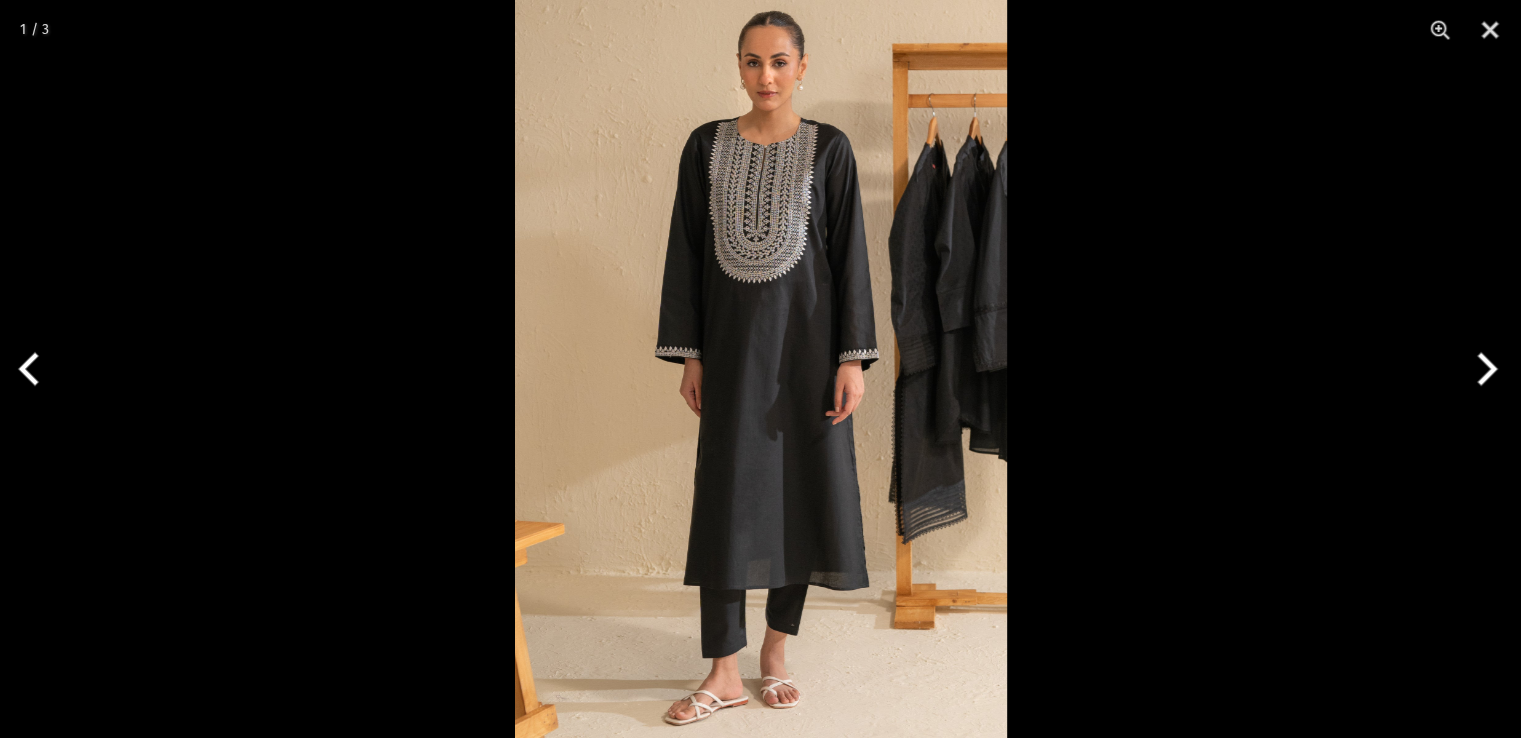 click at bounding box center (1483, 369) 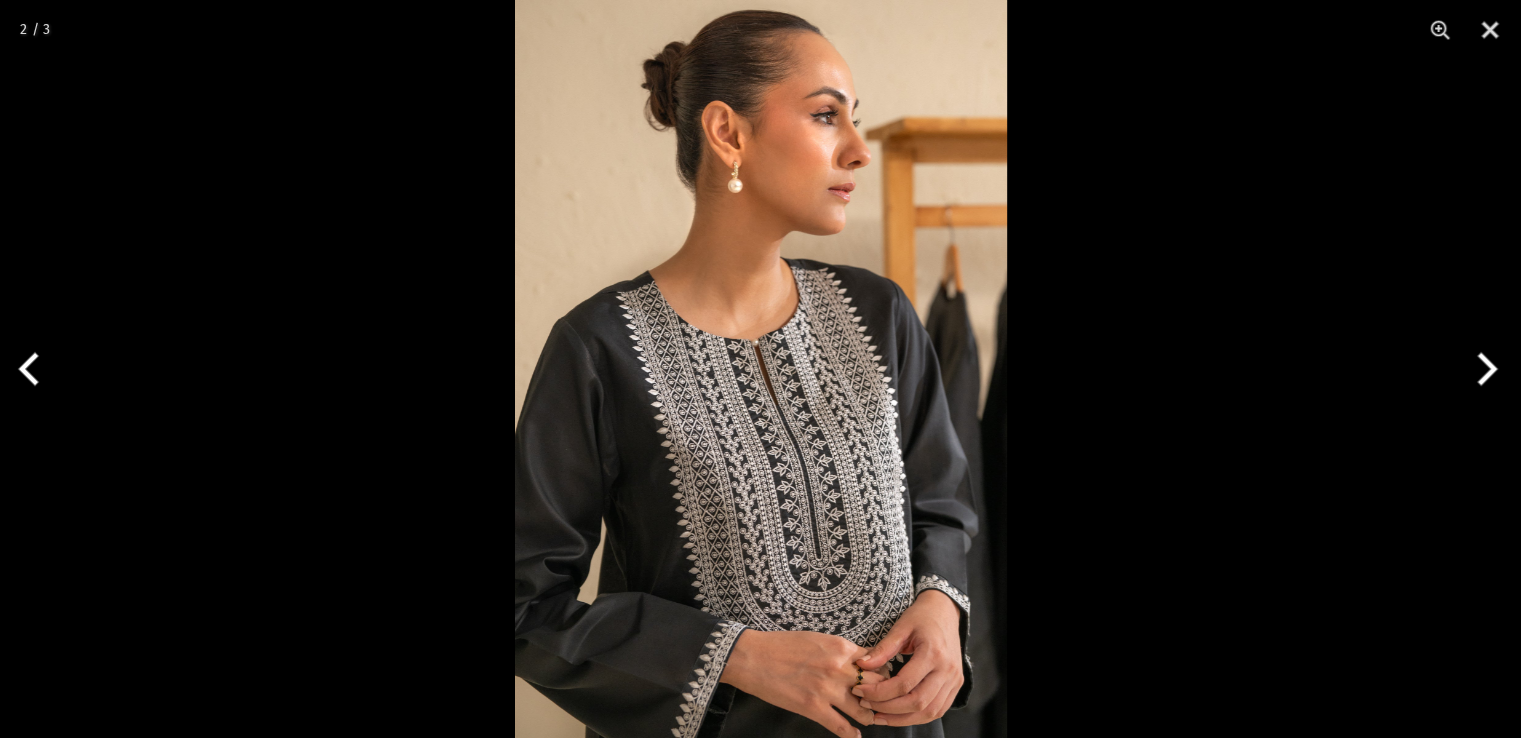 click at bounding box center (1483, 369) 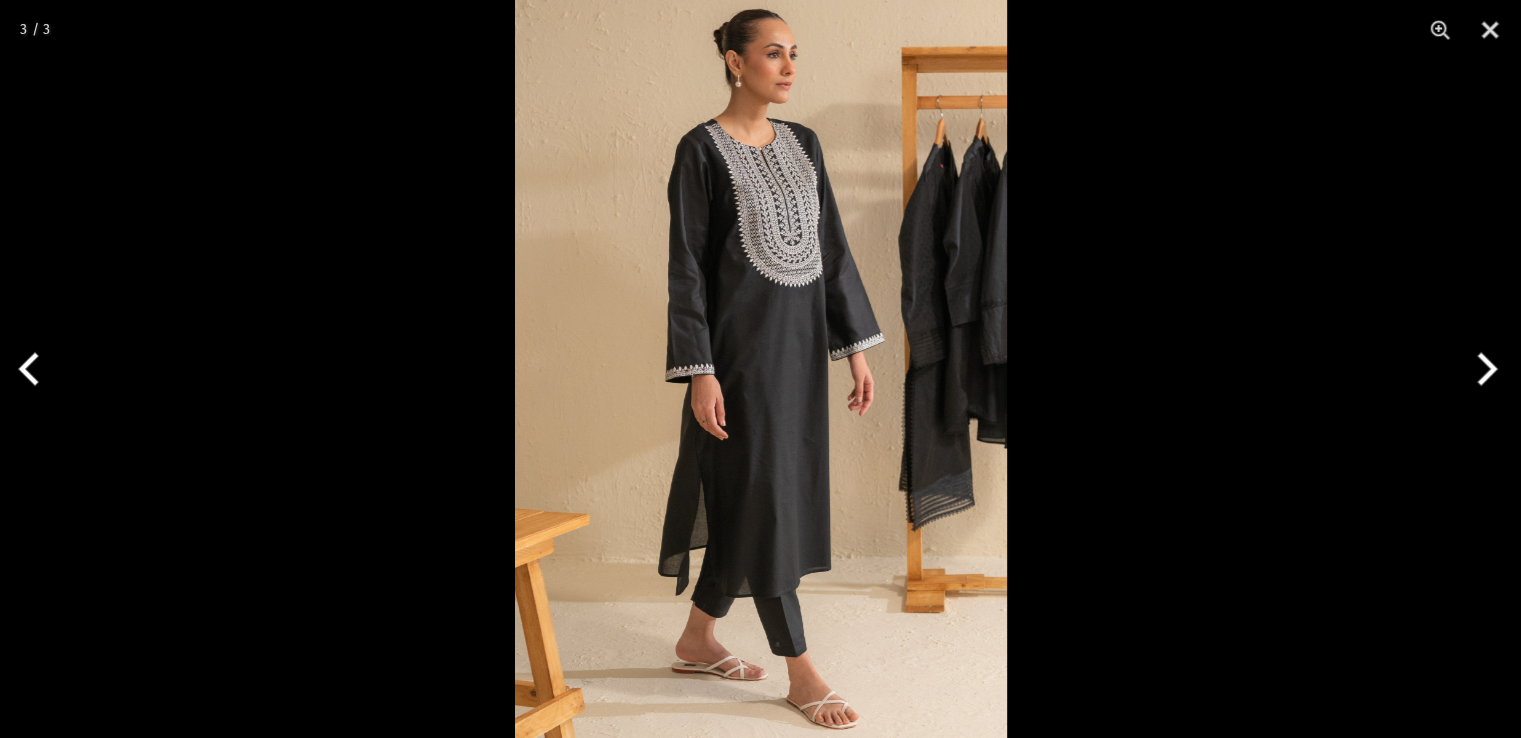click at bounding box center [1483, 369] 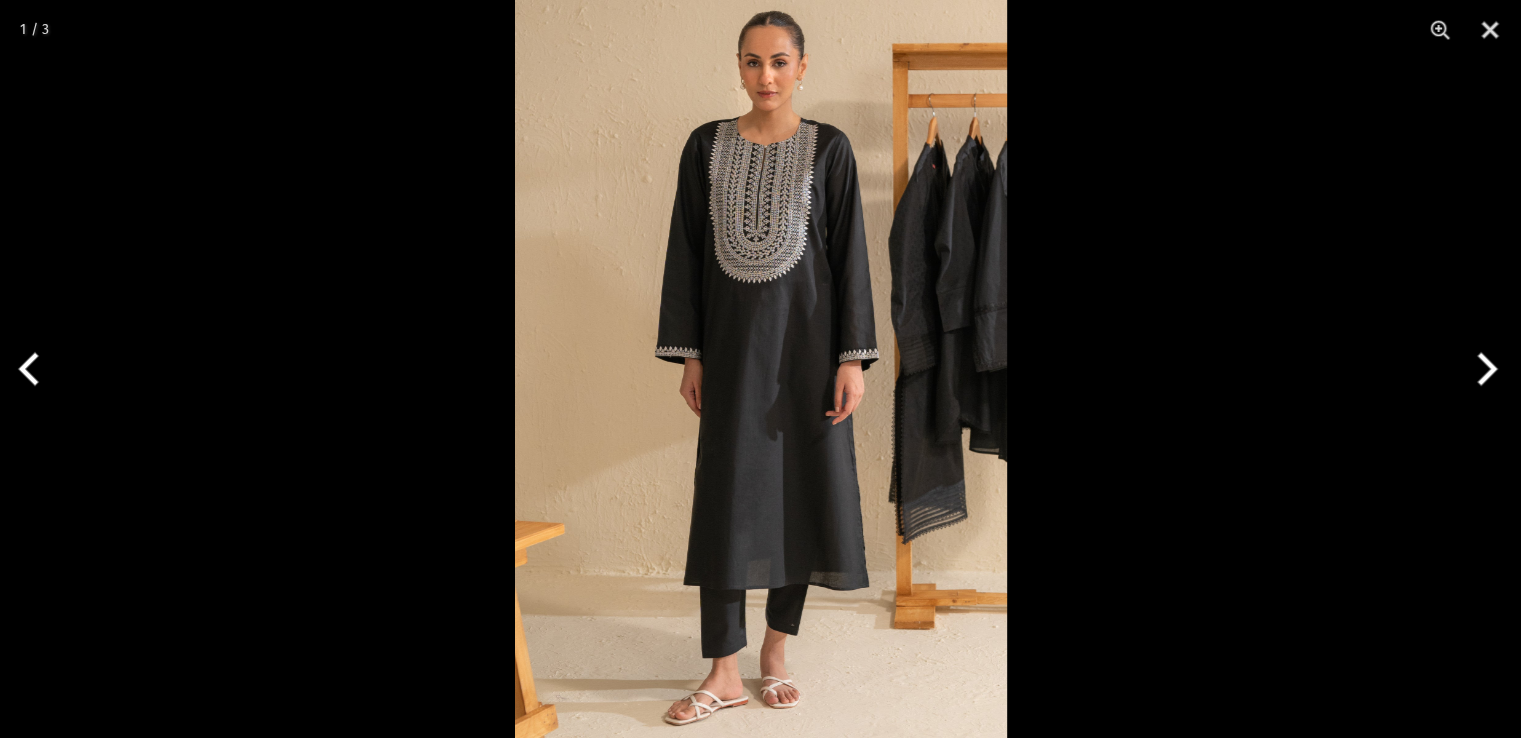 click at bounding box center [1483, 369] 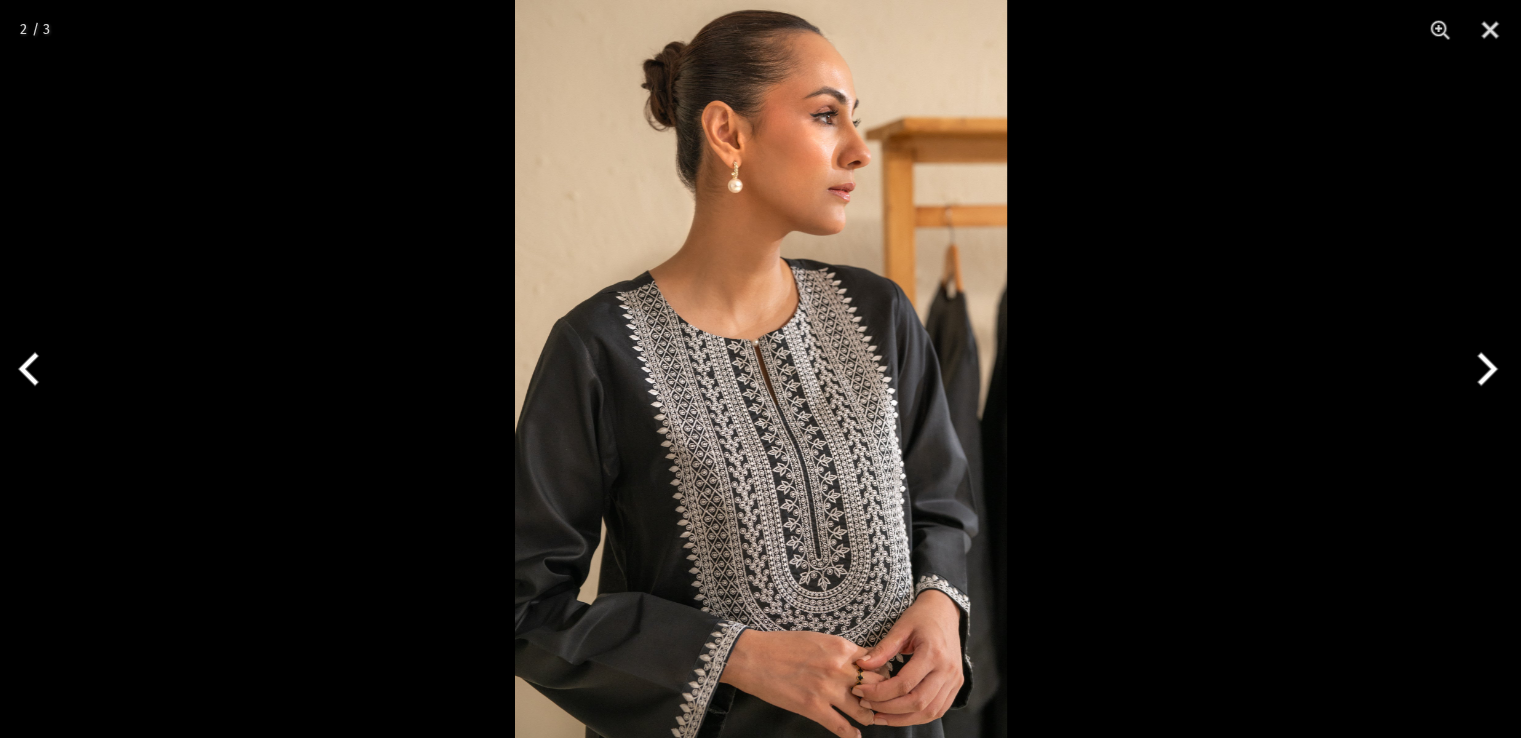 click at bounding box center (1483, 369) 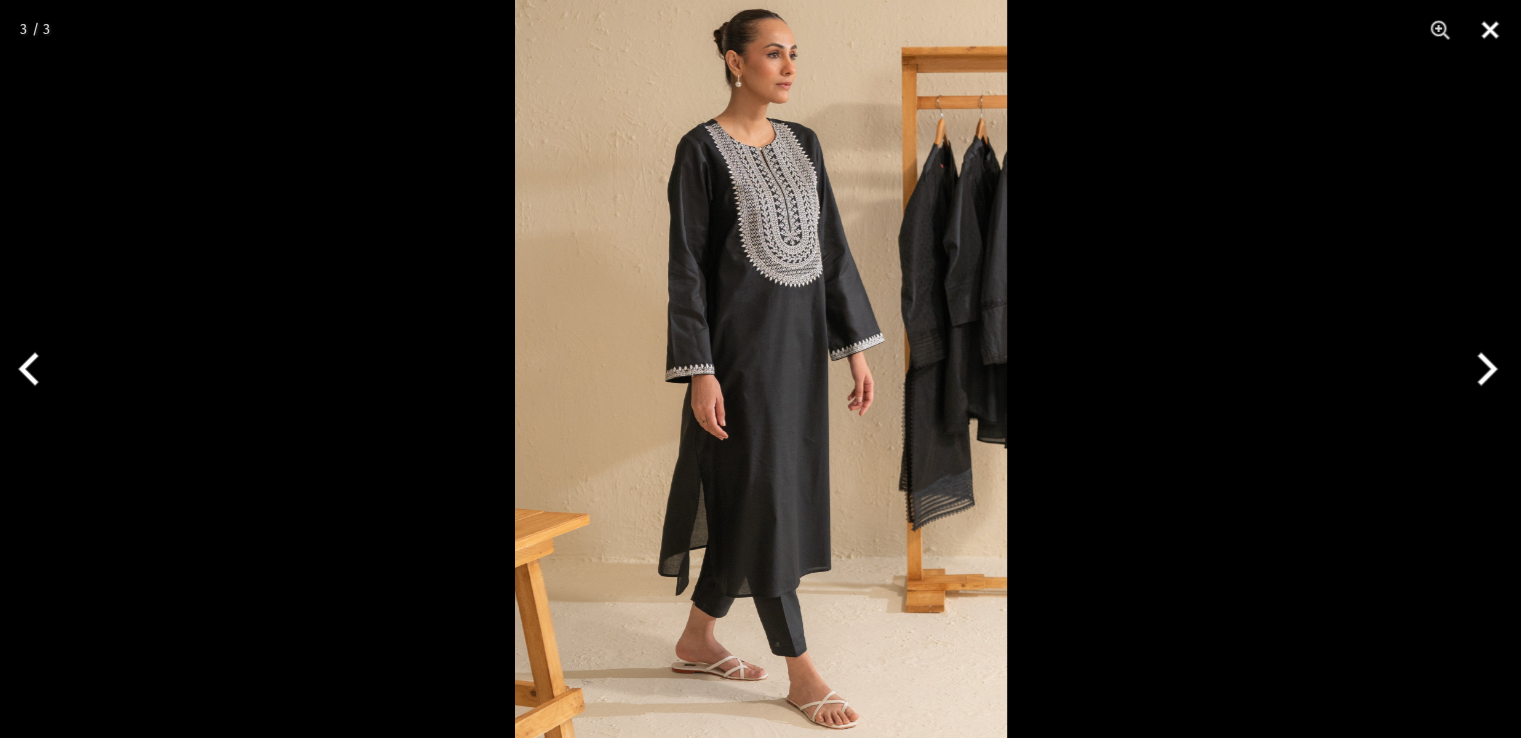 click at bounding box center [1490, 30] 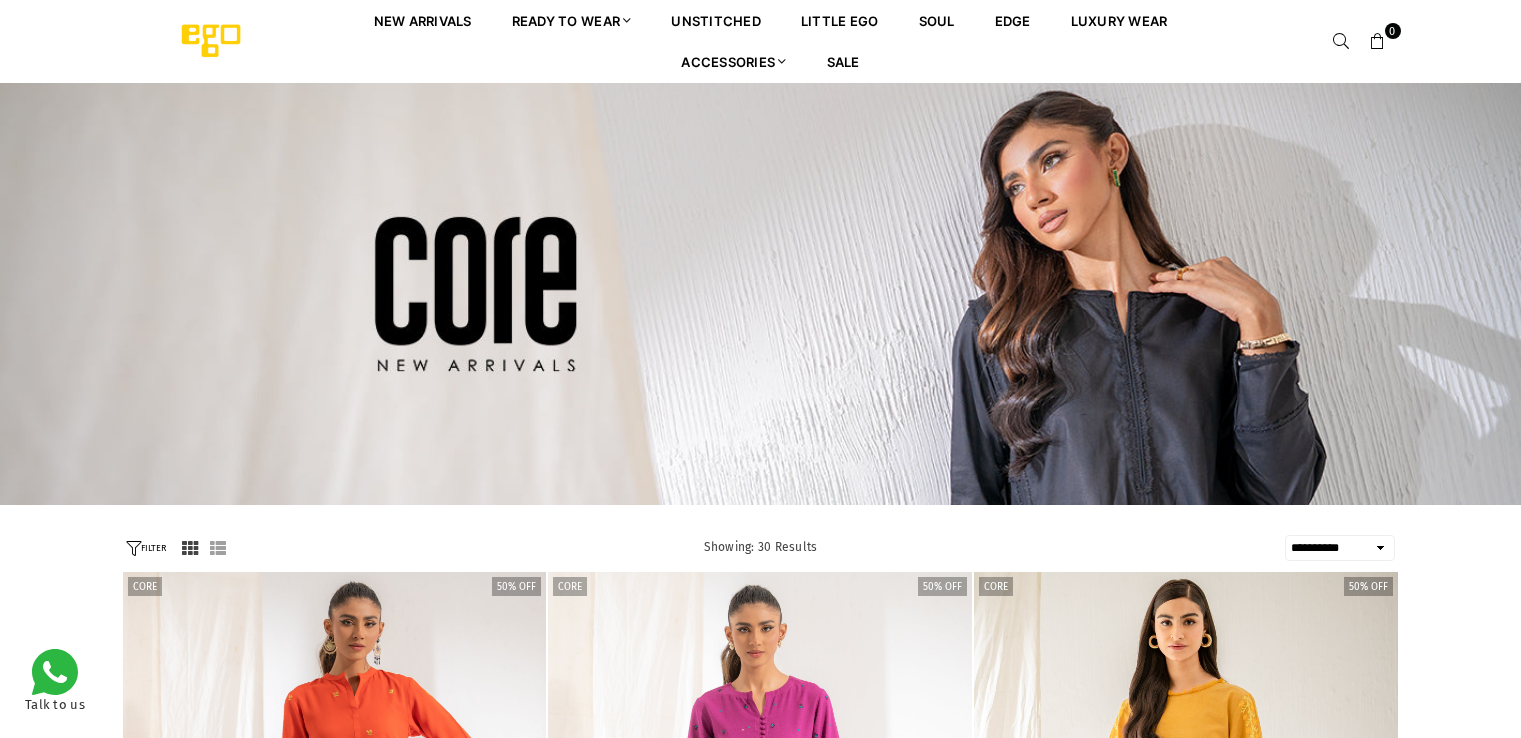 select on "**********" 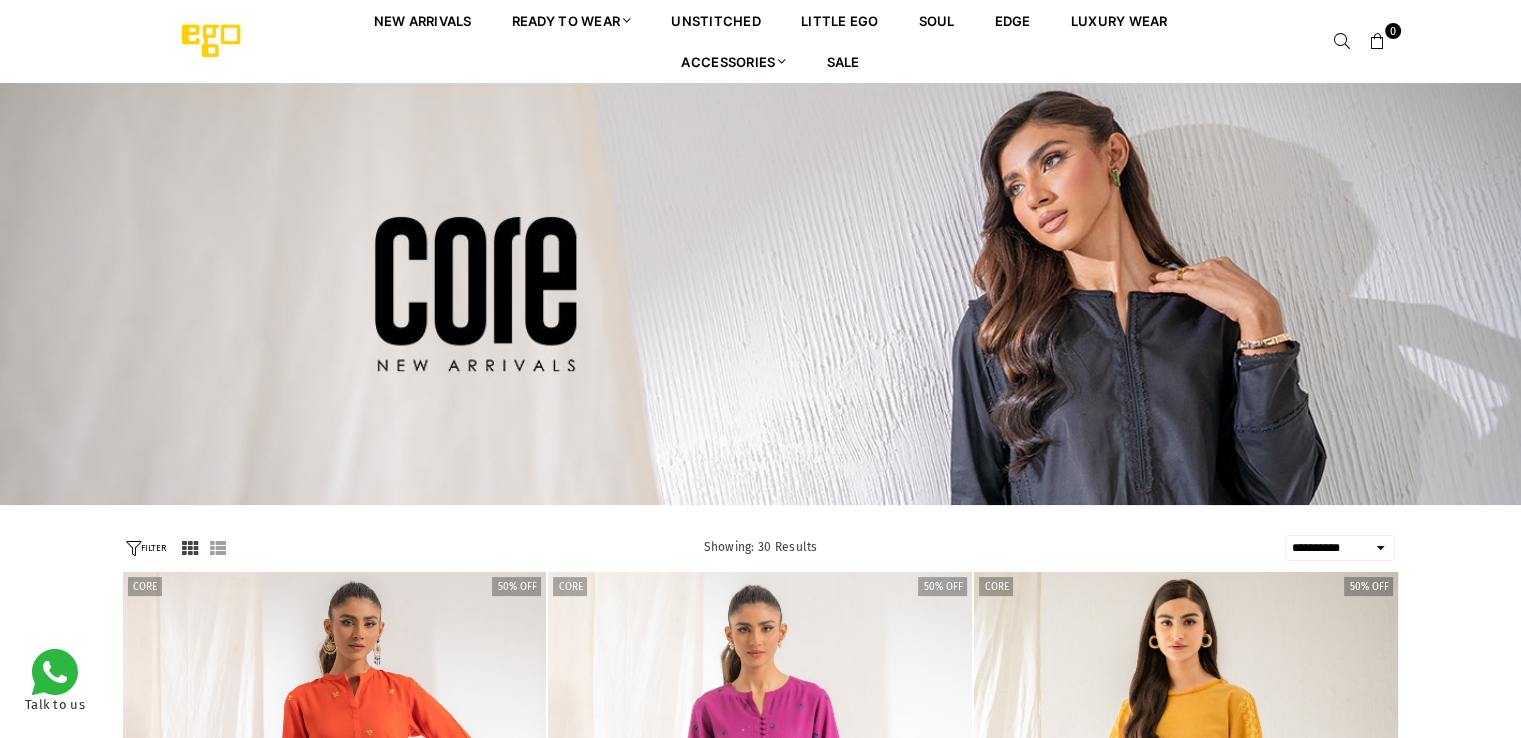 scroll, scrollTop: 0, scrollLeft: 0, axis: both 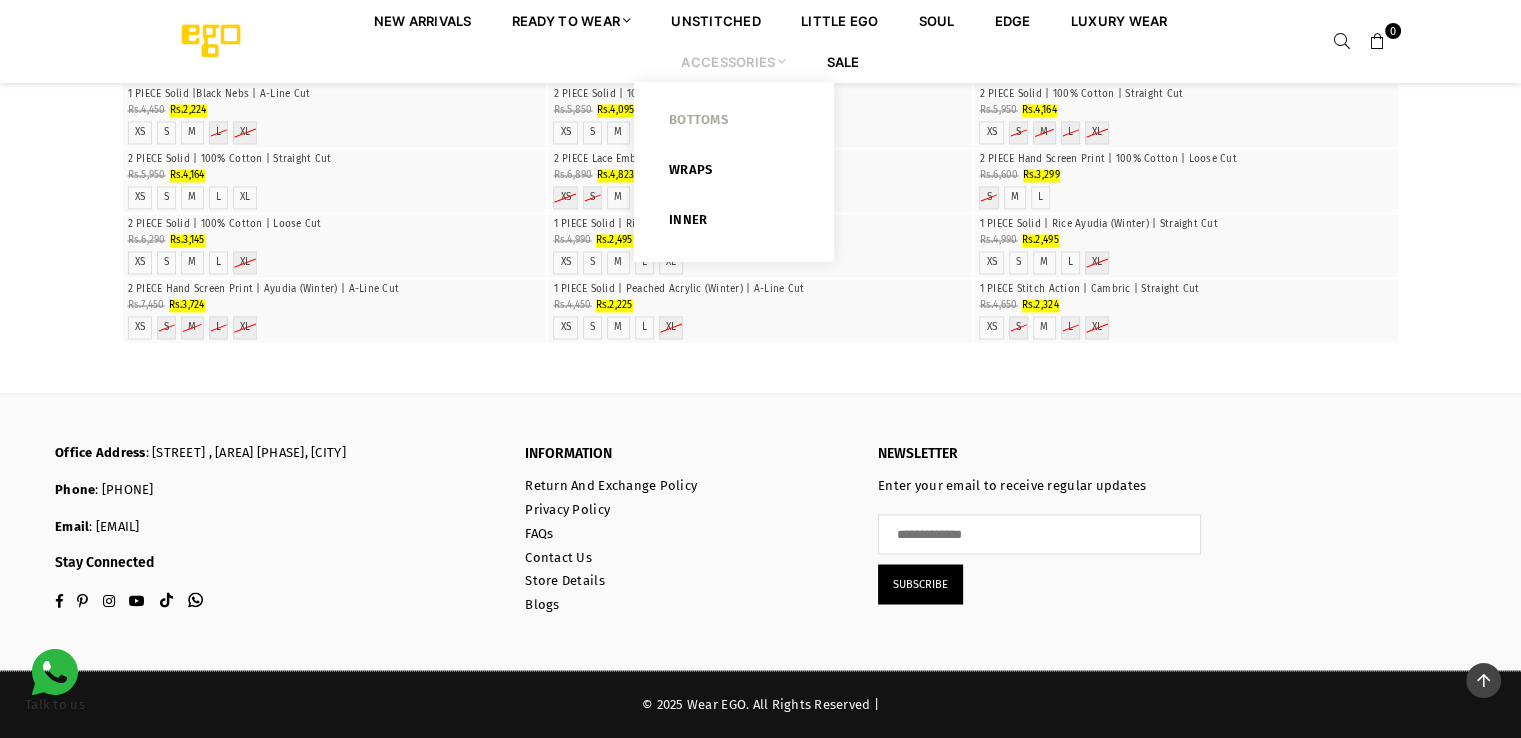 click on "Bottoms" at bounding box center [734, 124] 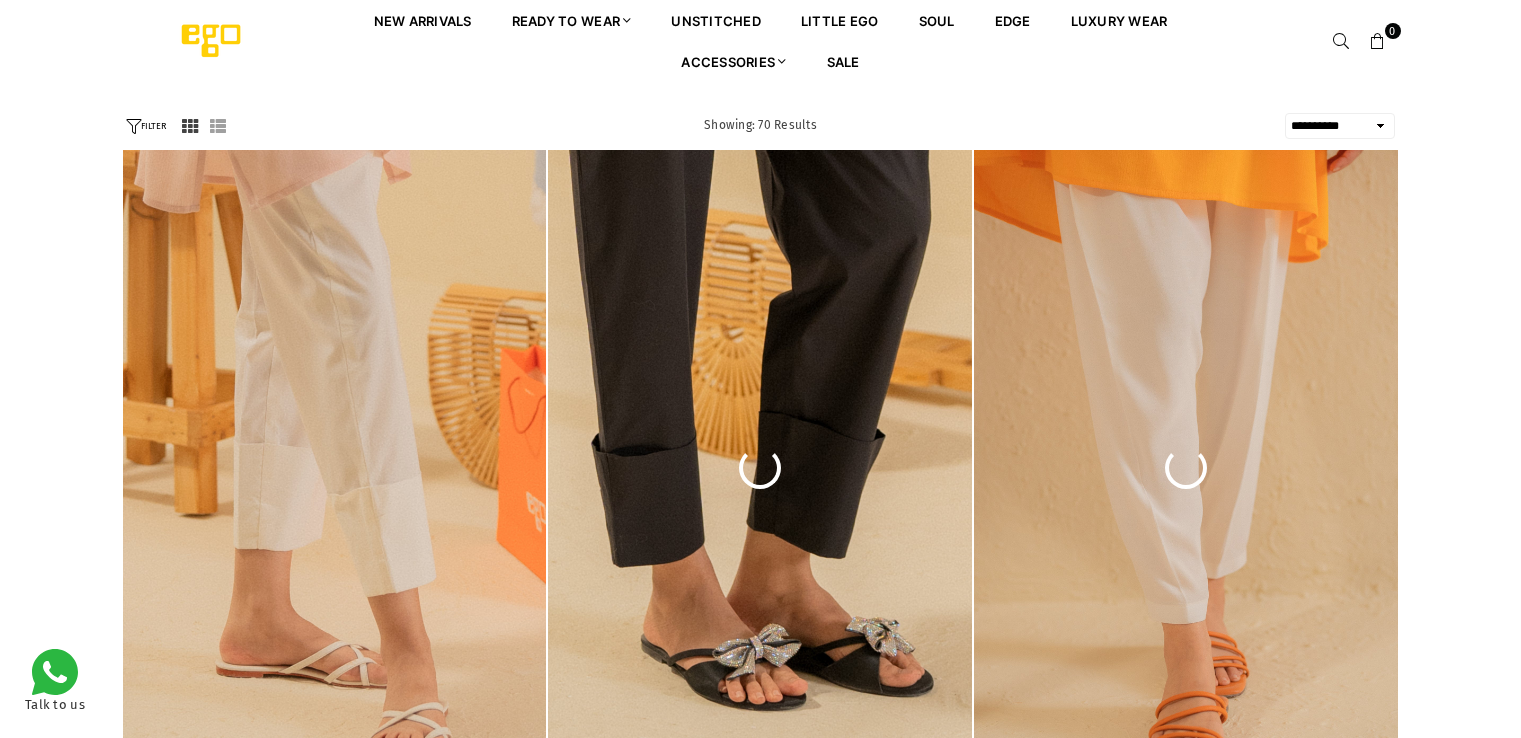 select on "**********" 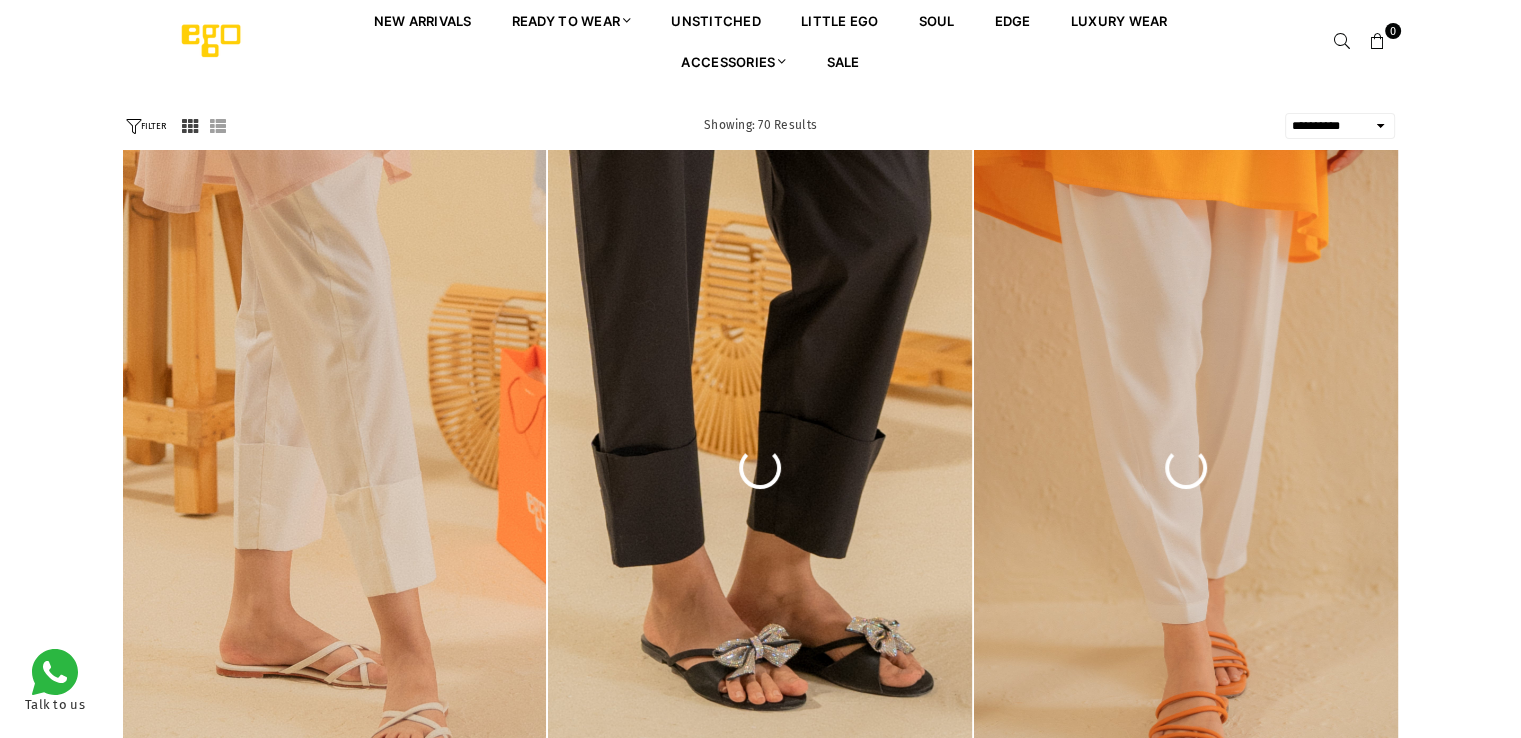 scroll, scrollTop: 0, scrollLeft: 0, axis: both 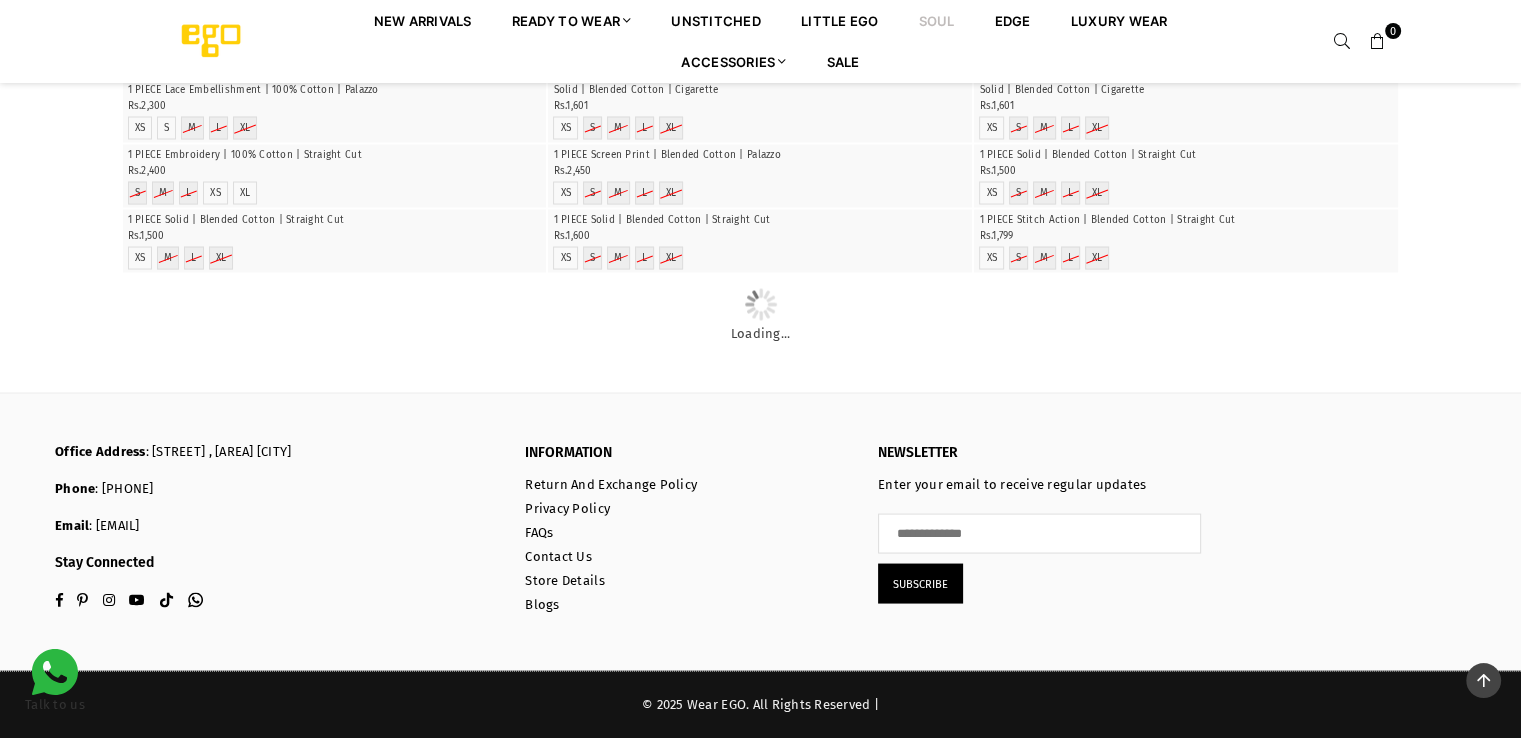click on "Soul" at bounding box center (937, 20) 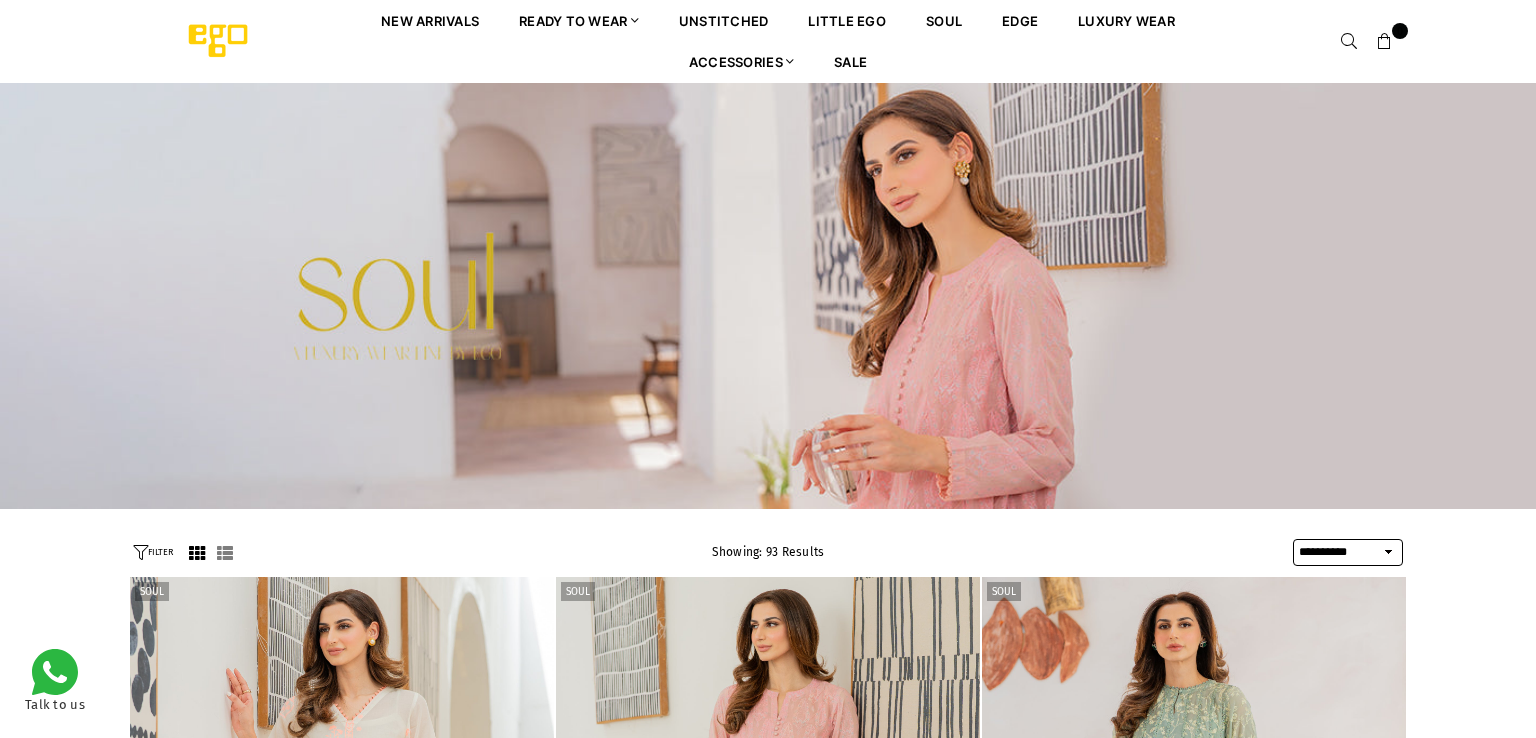 select on "**********" 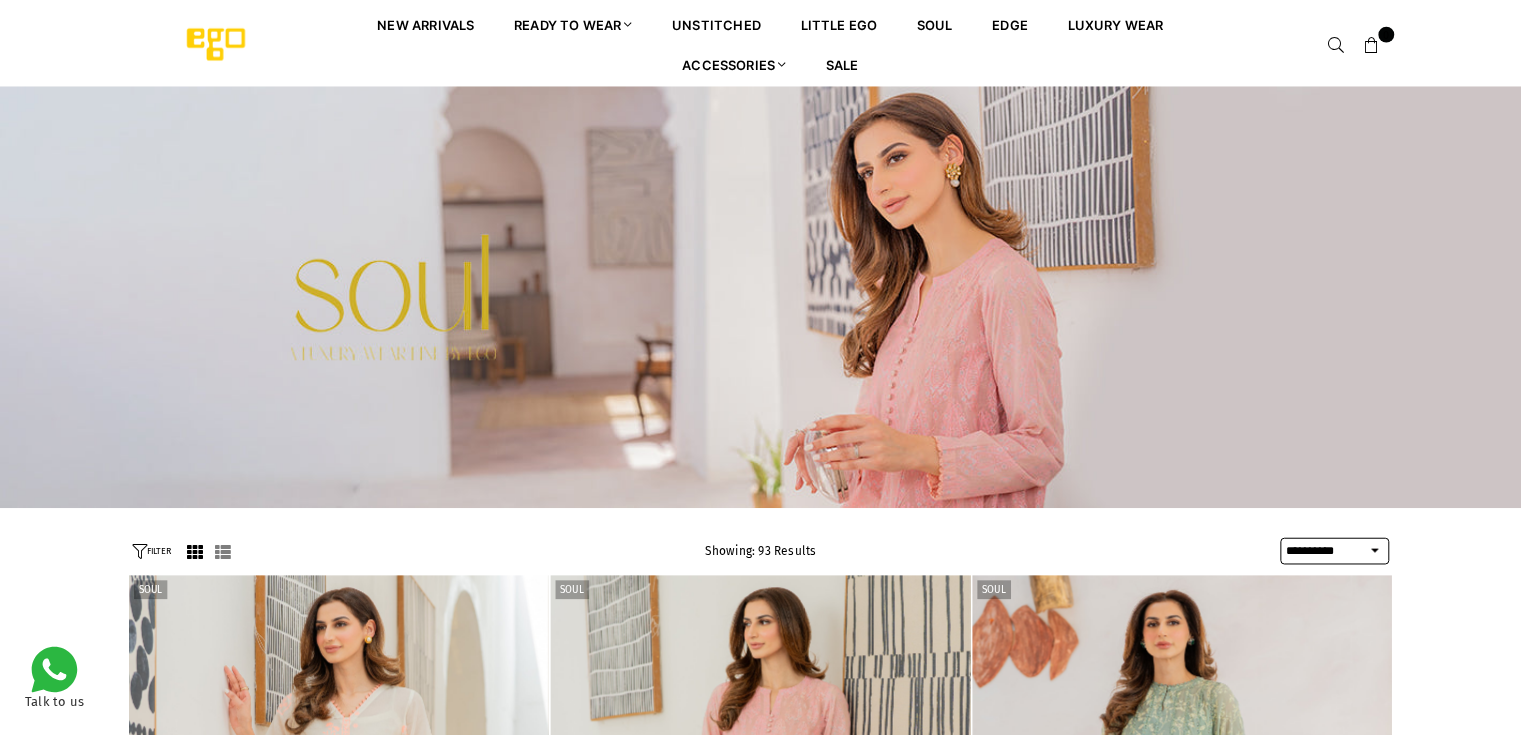 scroll, scrollTop: 0, scrollLeft: 0, axis: both 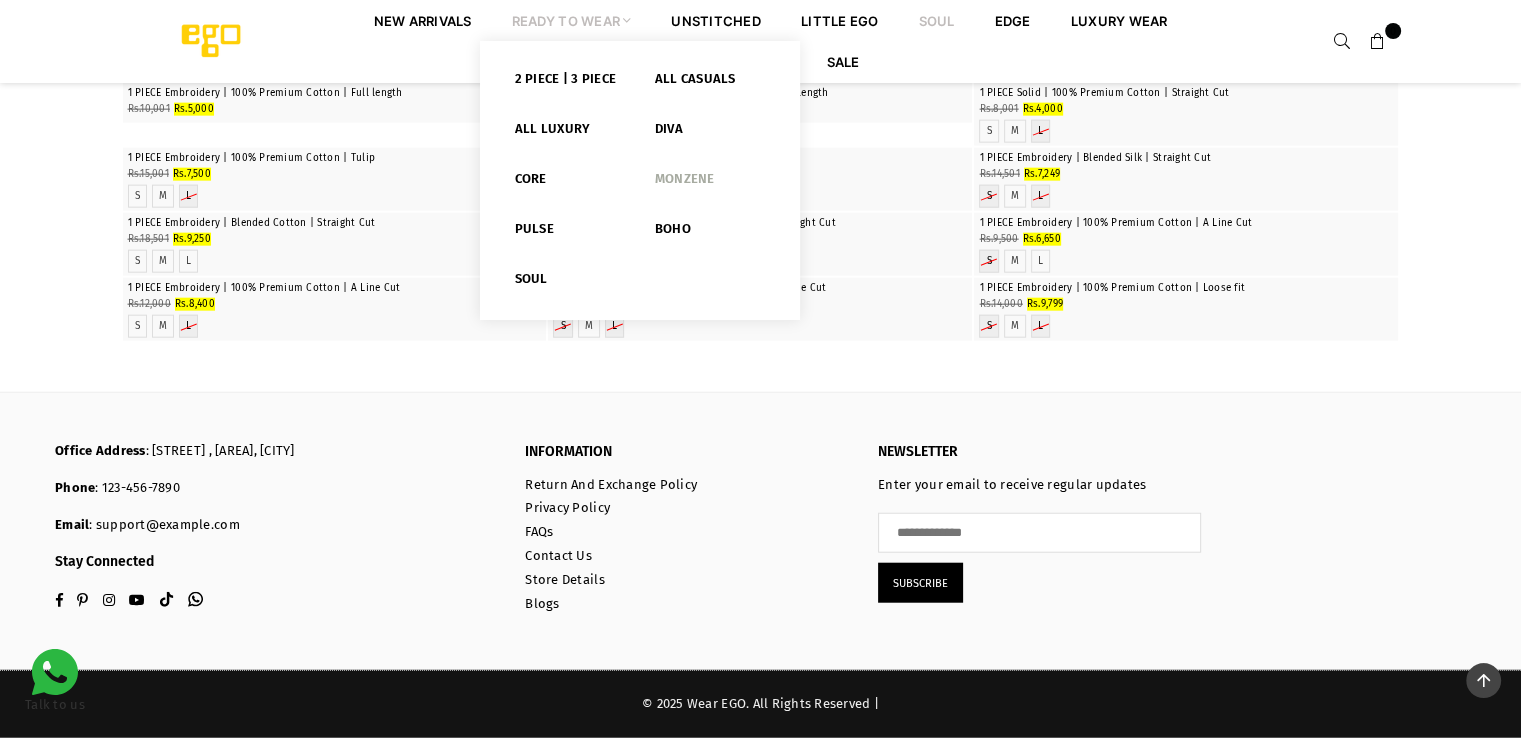 click on "Monzene" at bounding box center [710, 183] 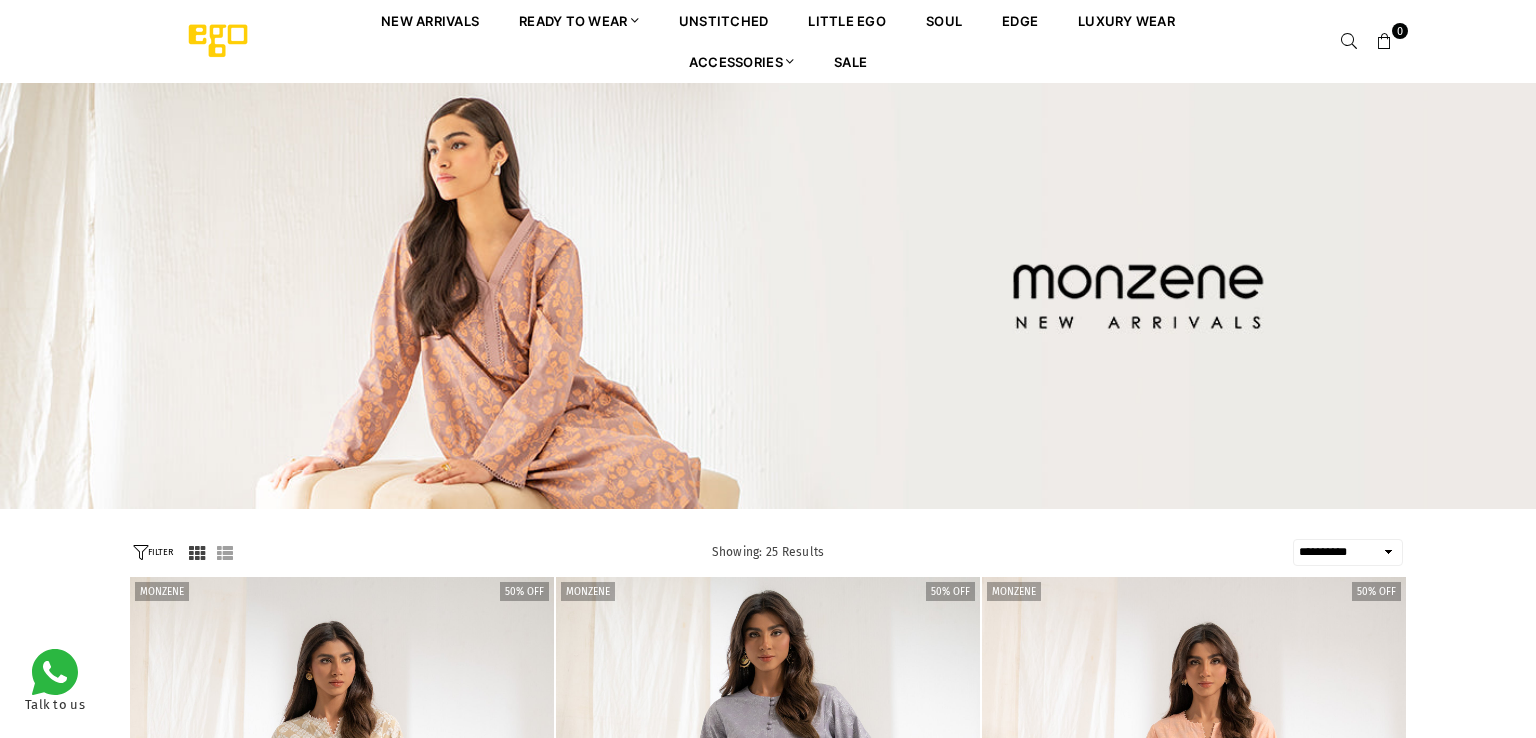 select on "**********" 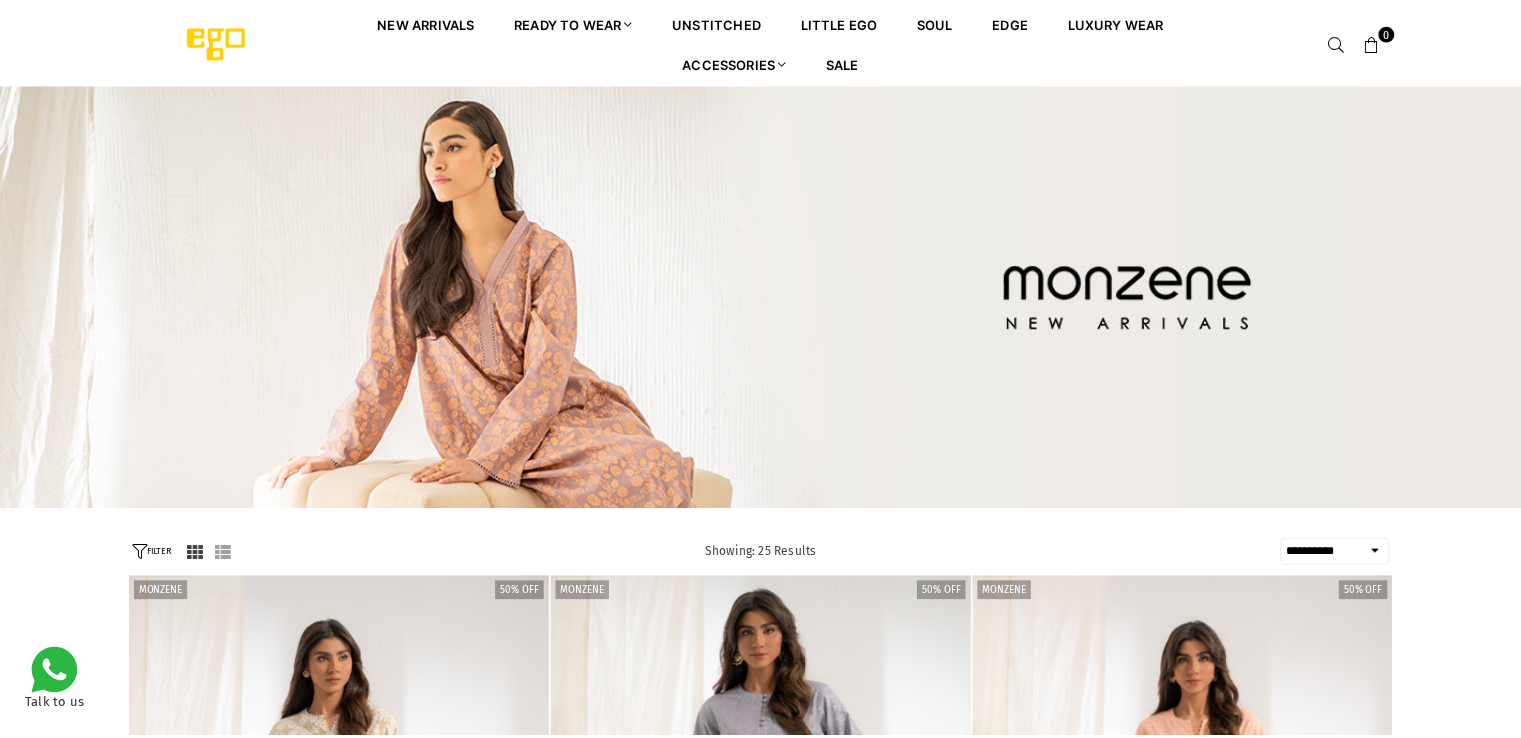 scroll, scrollTop: 0, scrollLeft: 0, axis: both 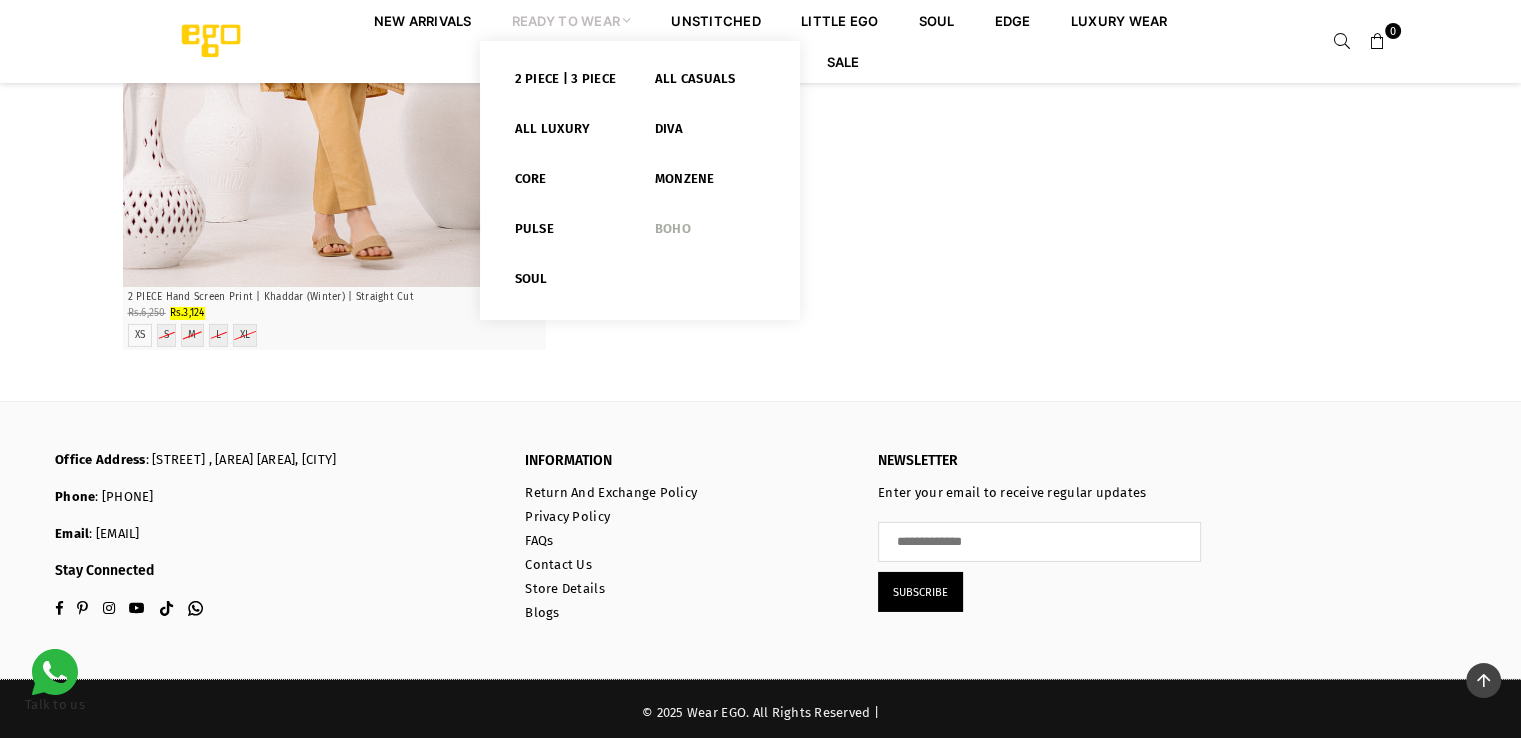 click on "Boho" at bounding box center [710, 233] 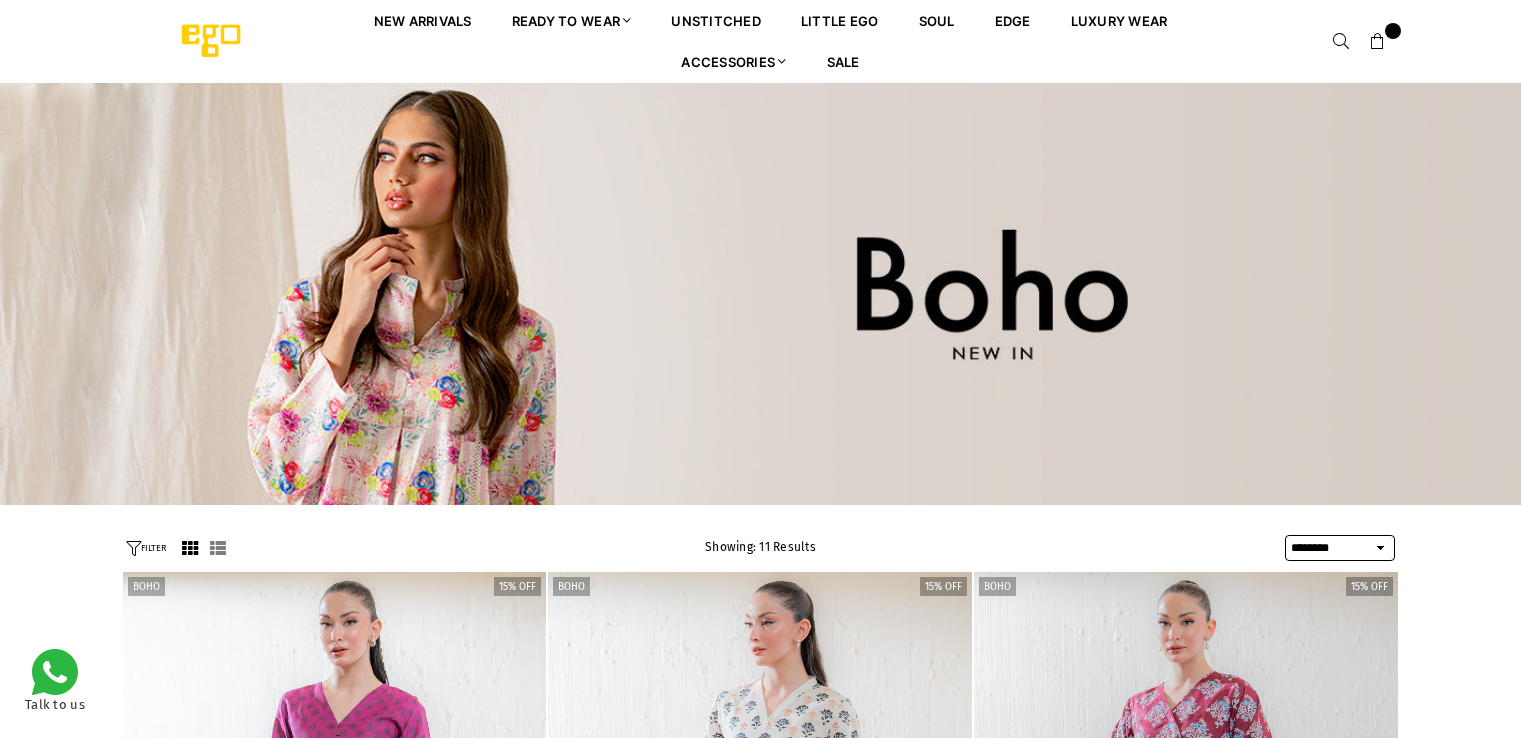 select on "******" 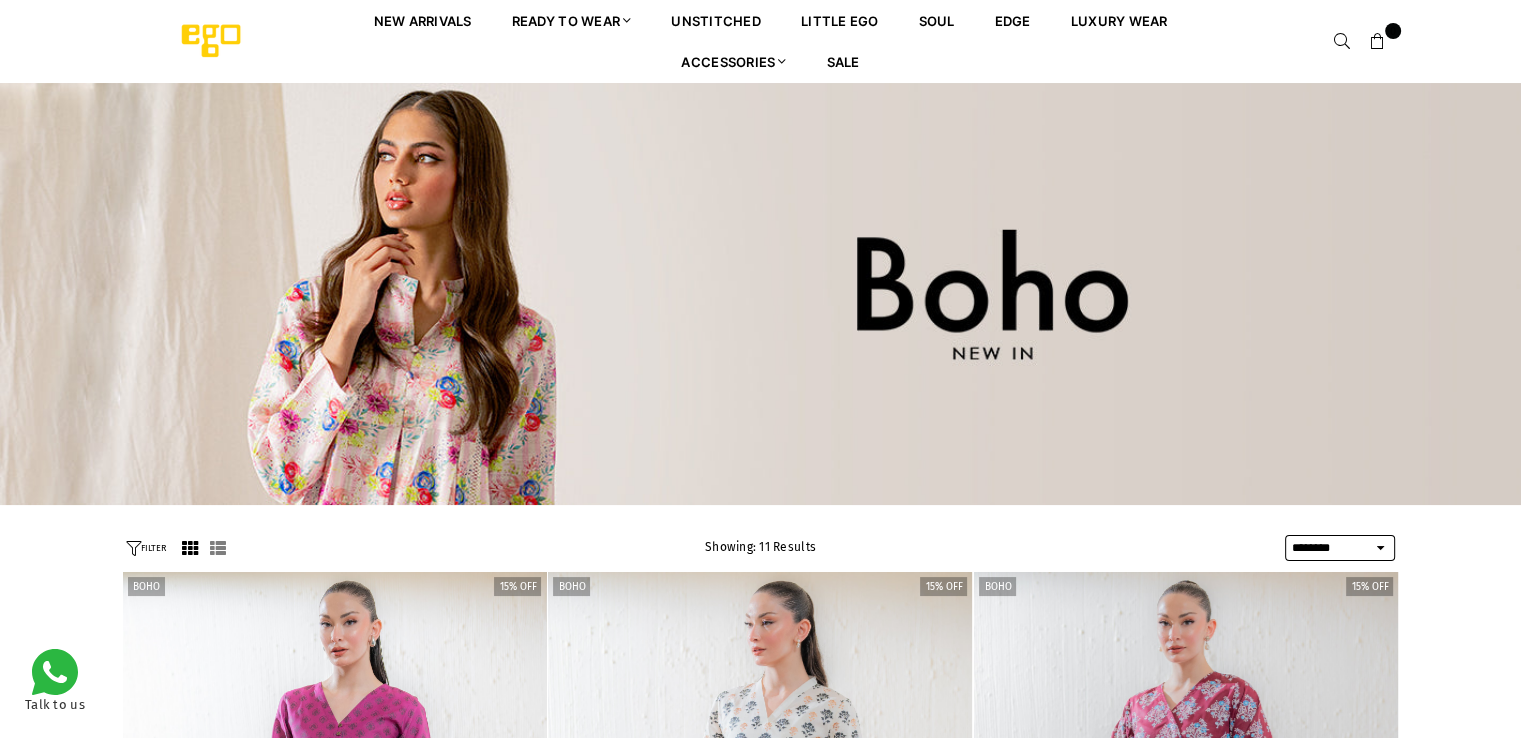scroll, scrollTop: 0, scrollLeft: 0, axis: both 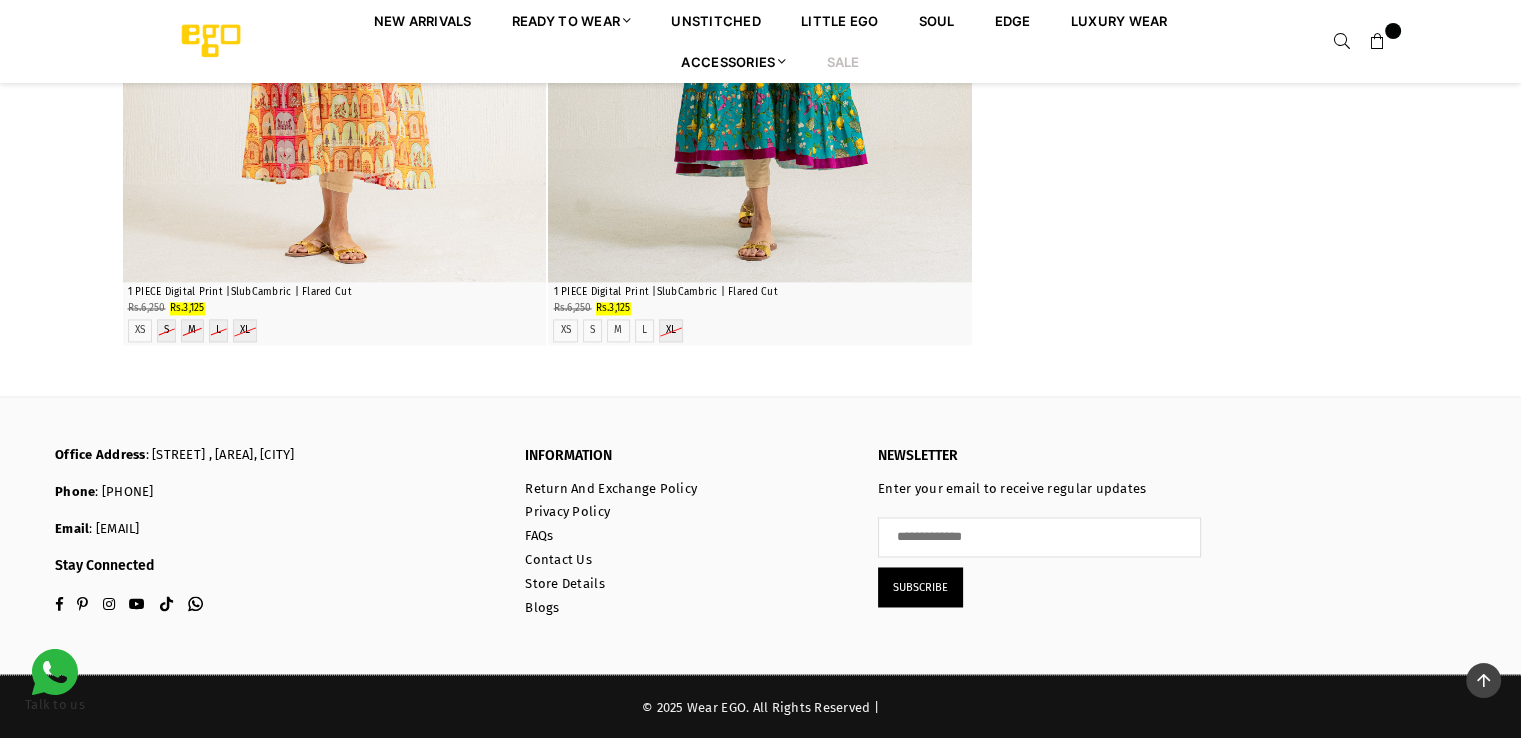 click on "Sale" at bounding box center (843, 61) 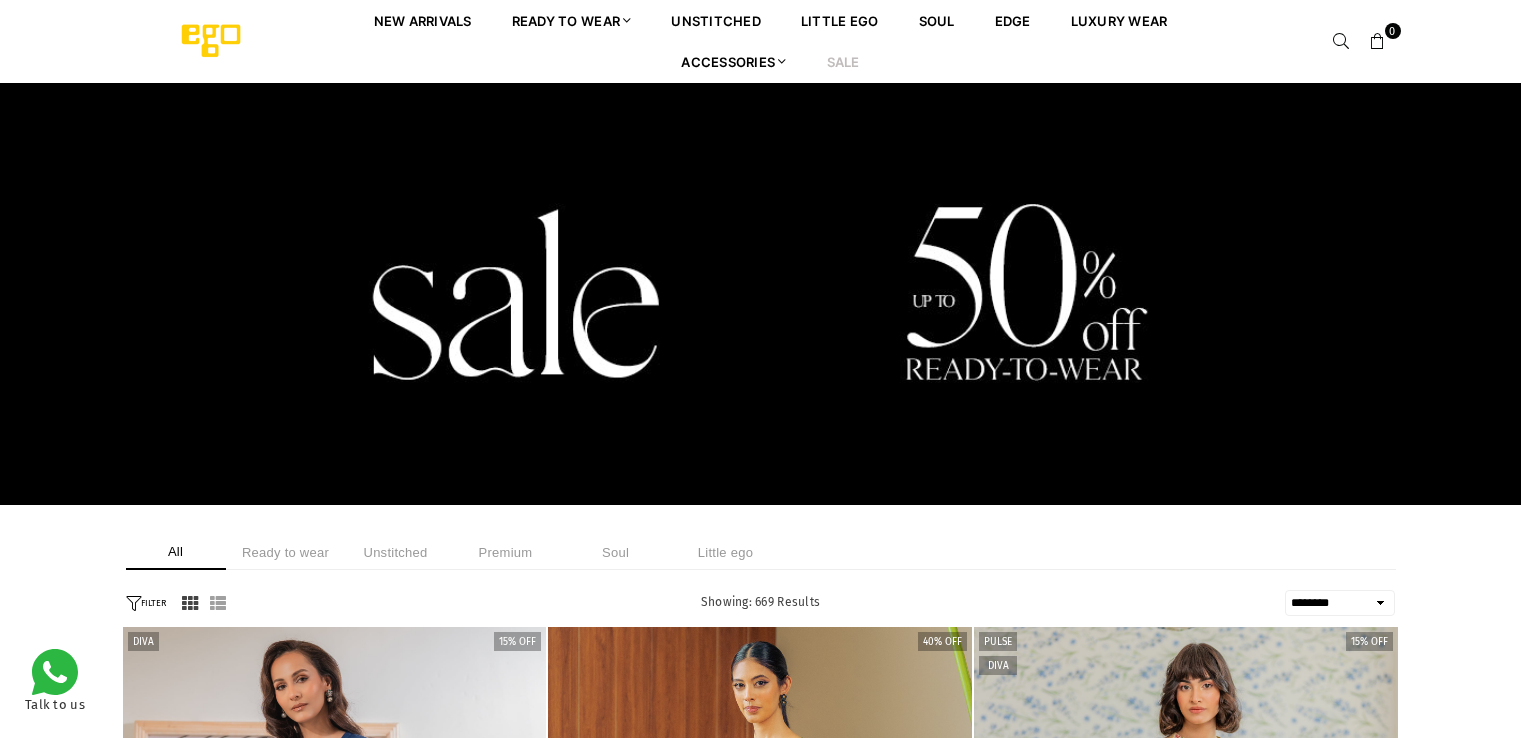 select on "******" 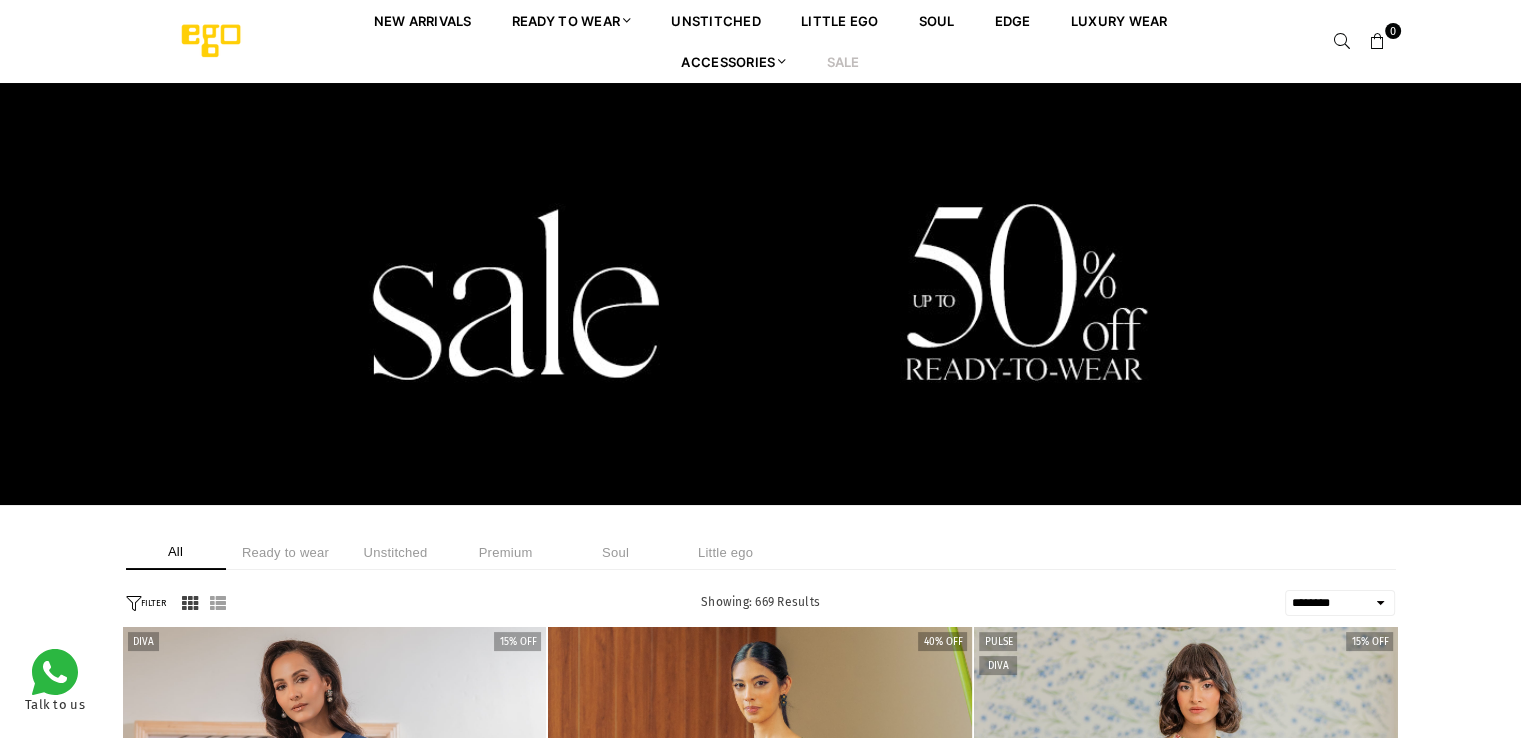 scroll, scrollTop: 0, scrollLeft: 0, axis: both 